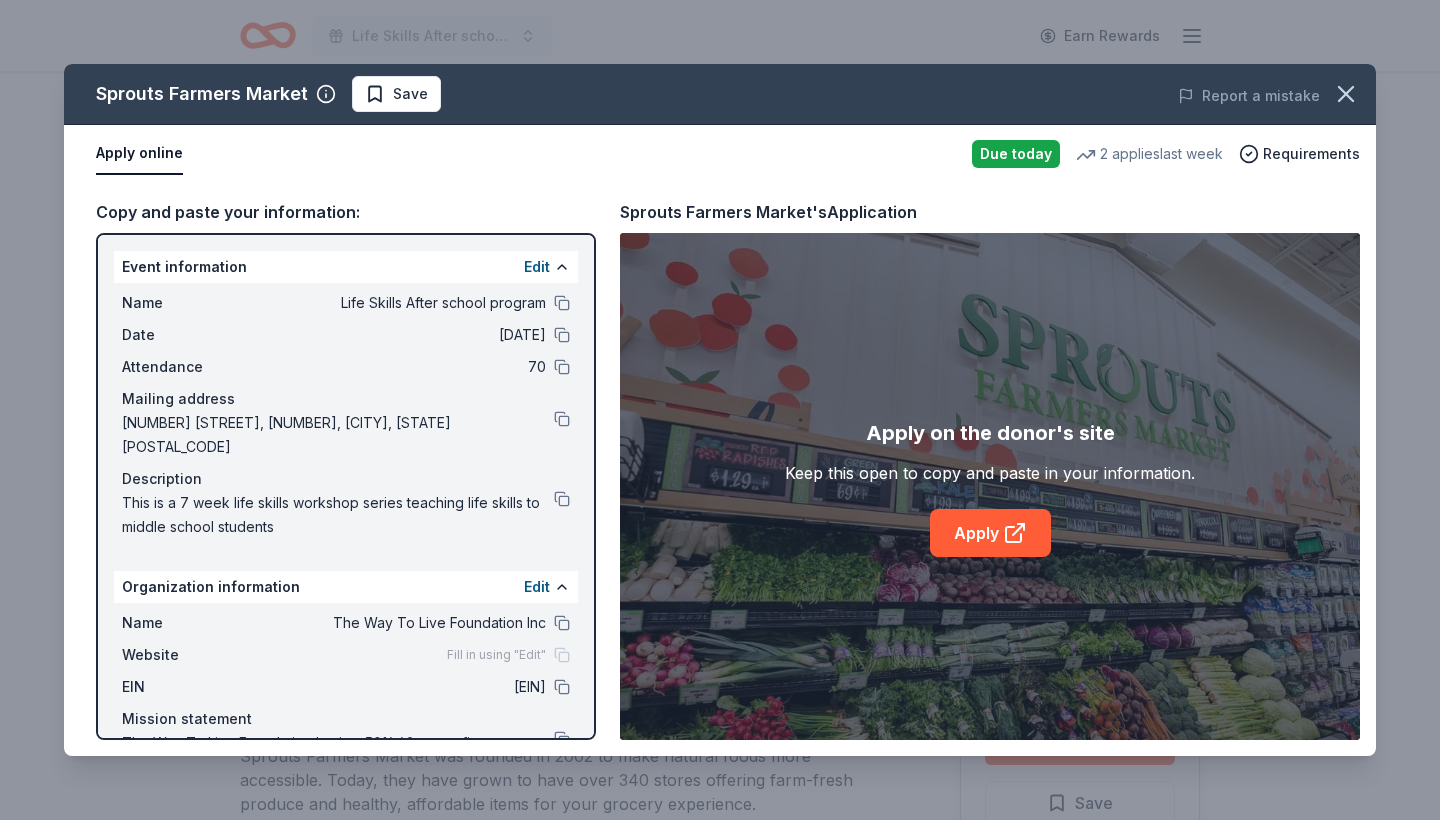 scroll, scrollTop: 1006, scrollLeft: 0, axis: vertical 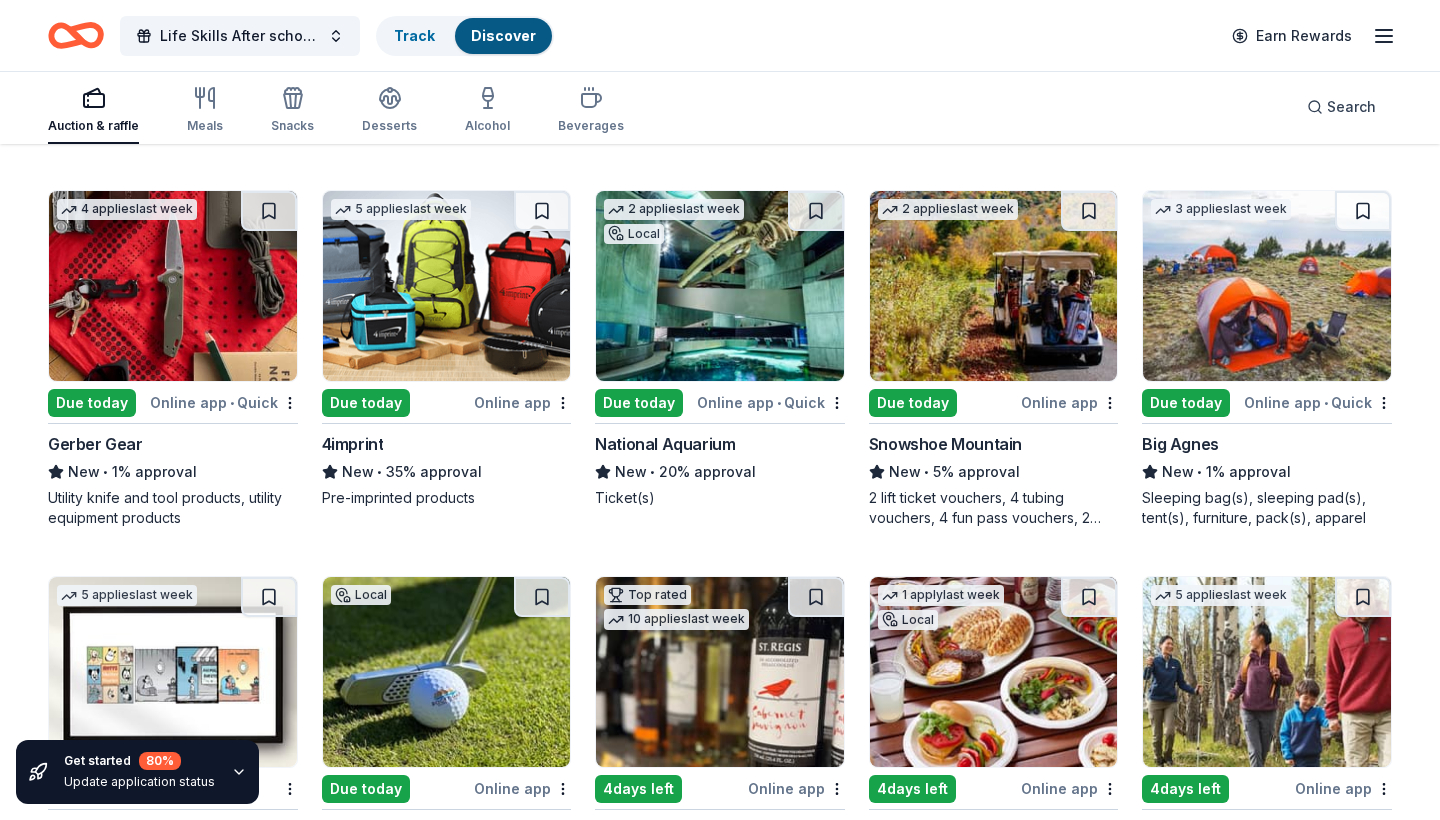 click at bounding box center [173, 286] 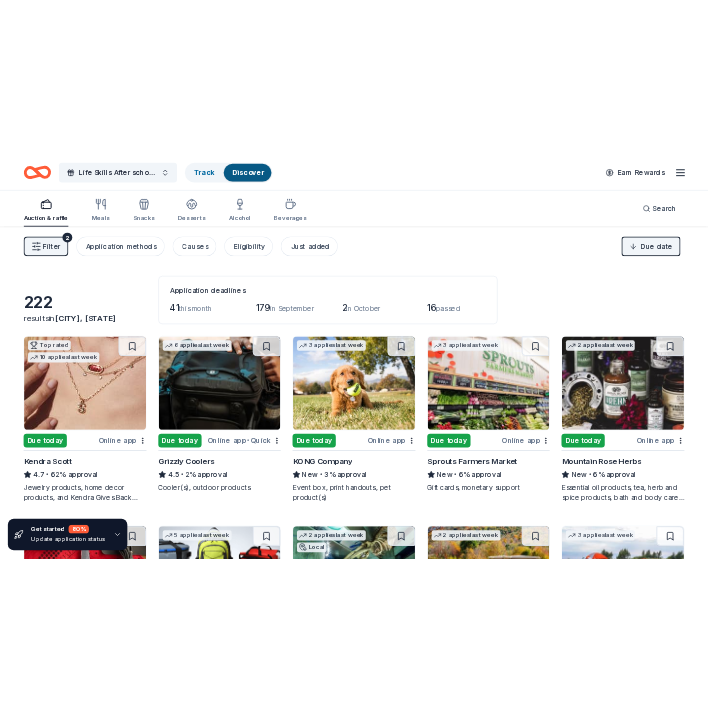 scroll, scrollTop: 0, scrollLeft: 0, axis: both 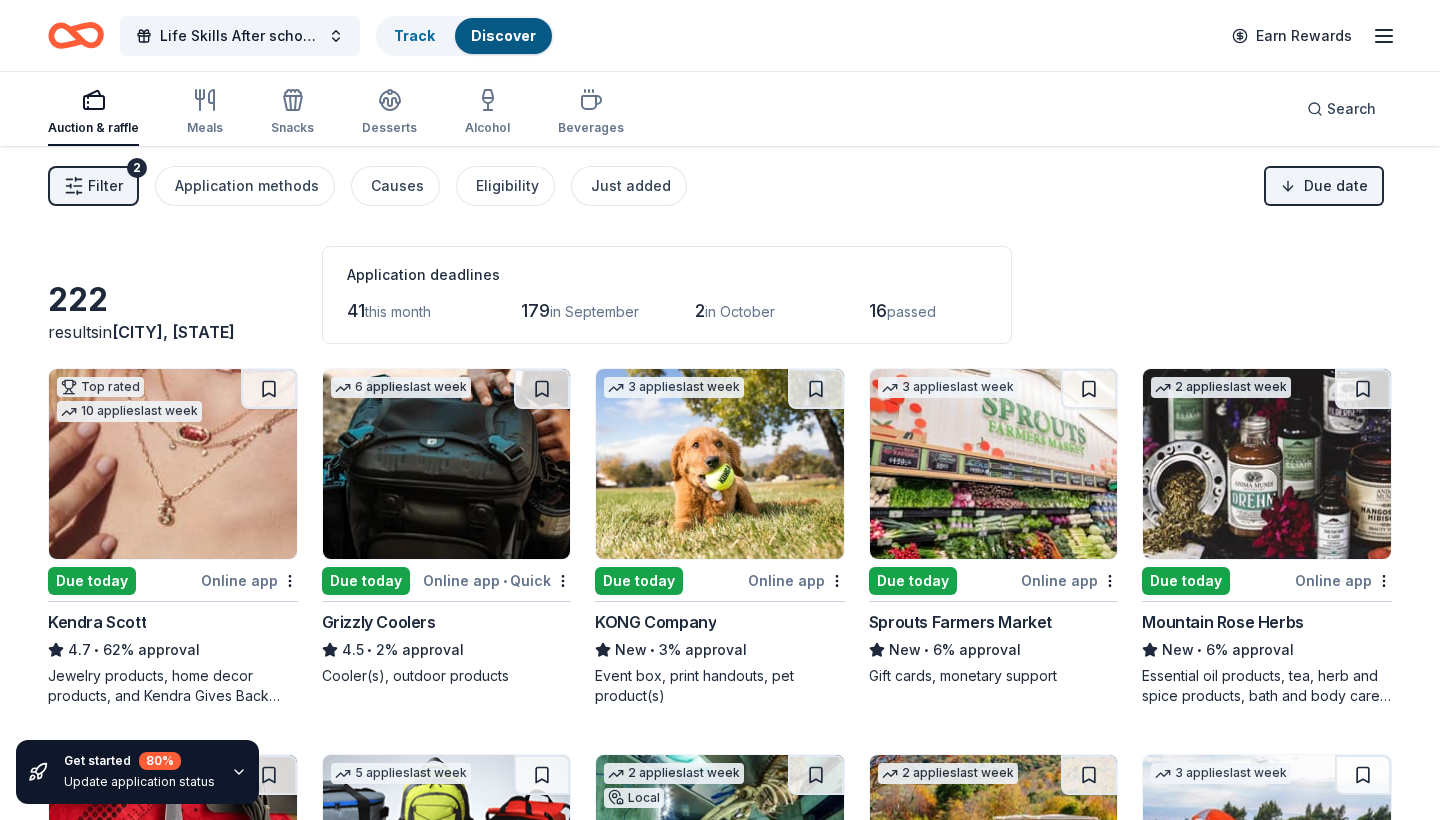 click at bounding box center (447, 464) 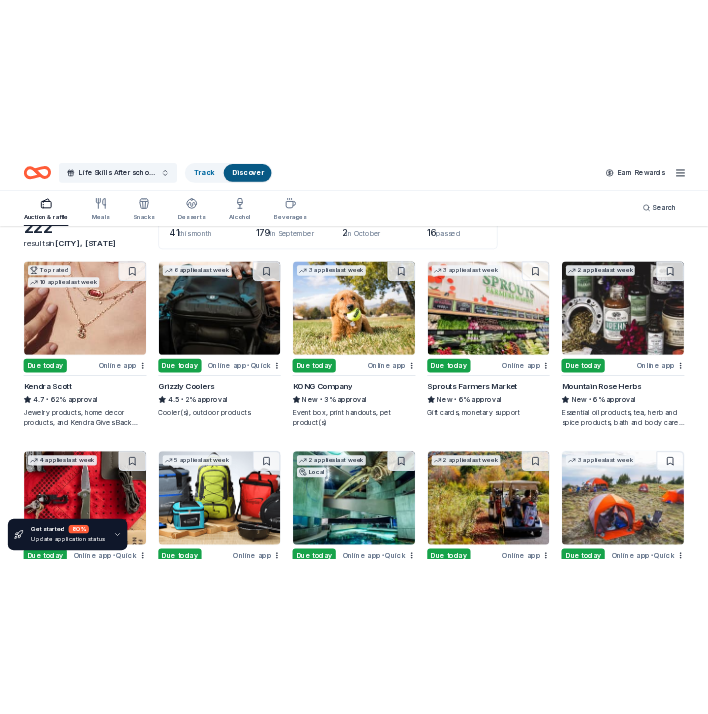 scroll, scrollTop: 123, scrollLeft: 0, axis: vertical 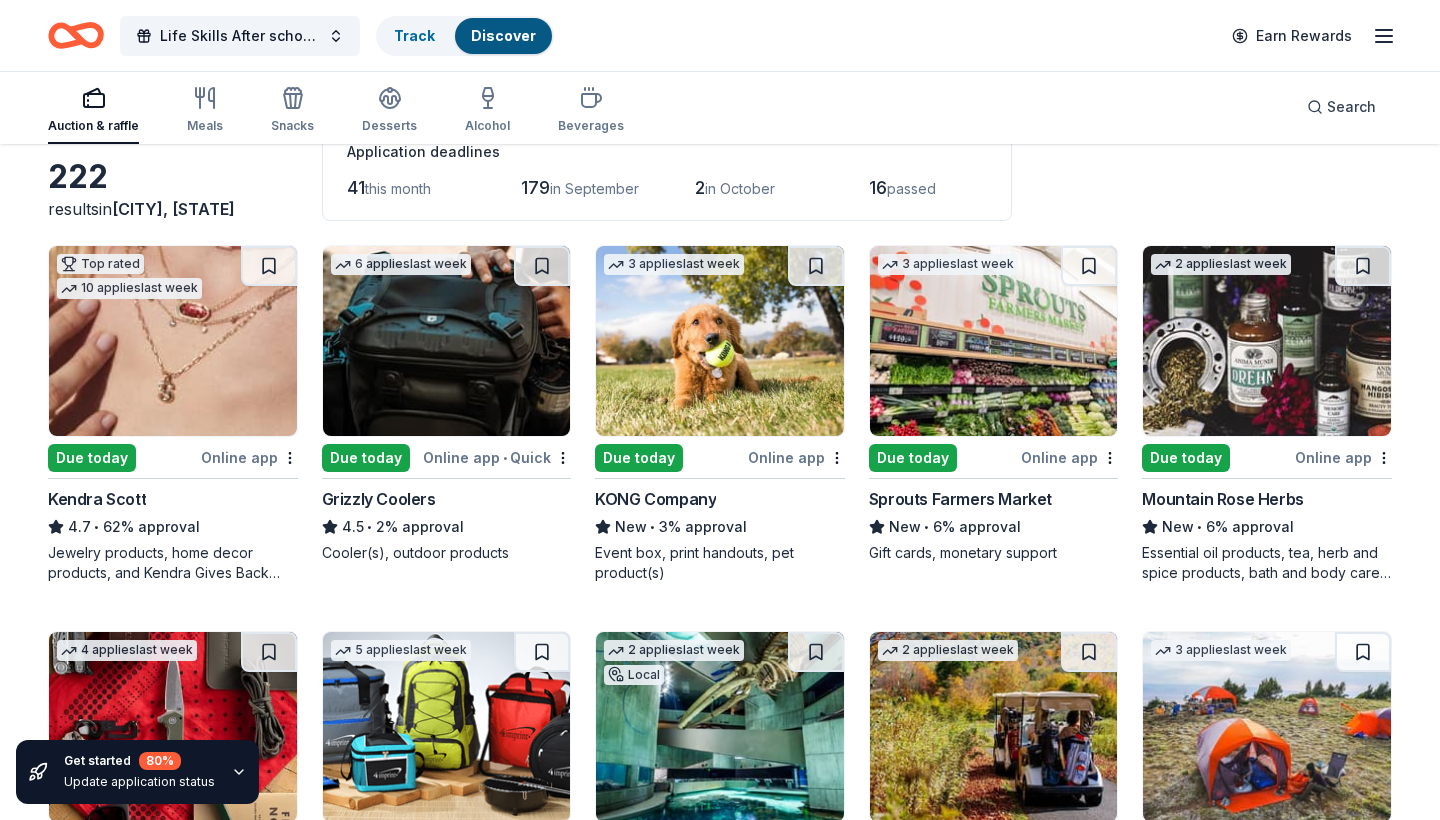 click at bounding box center (1267, 341) 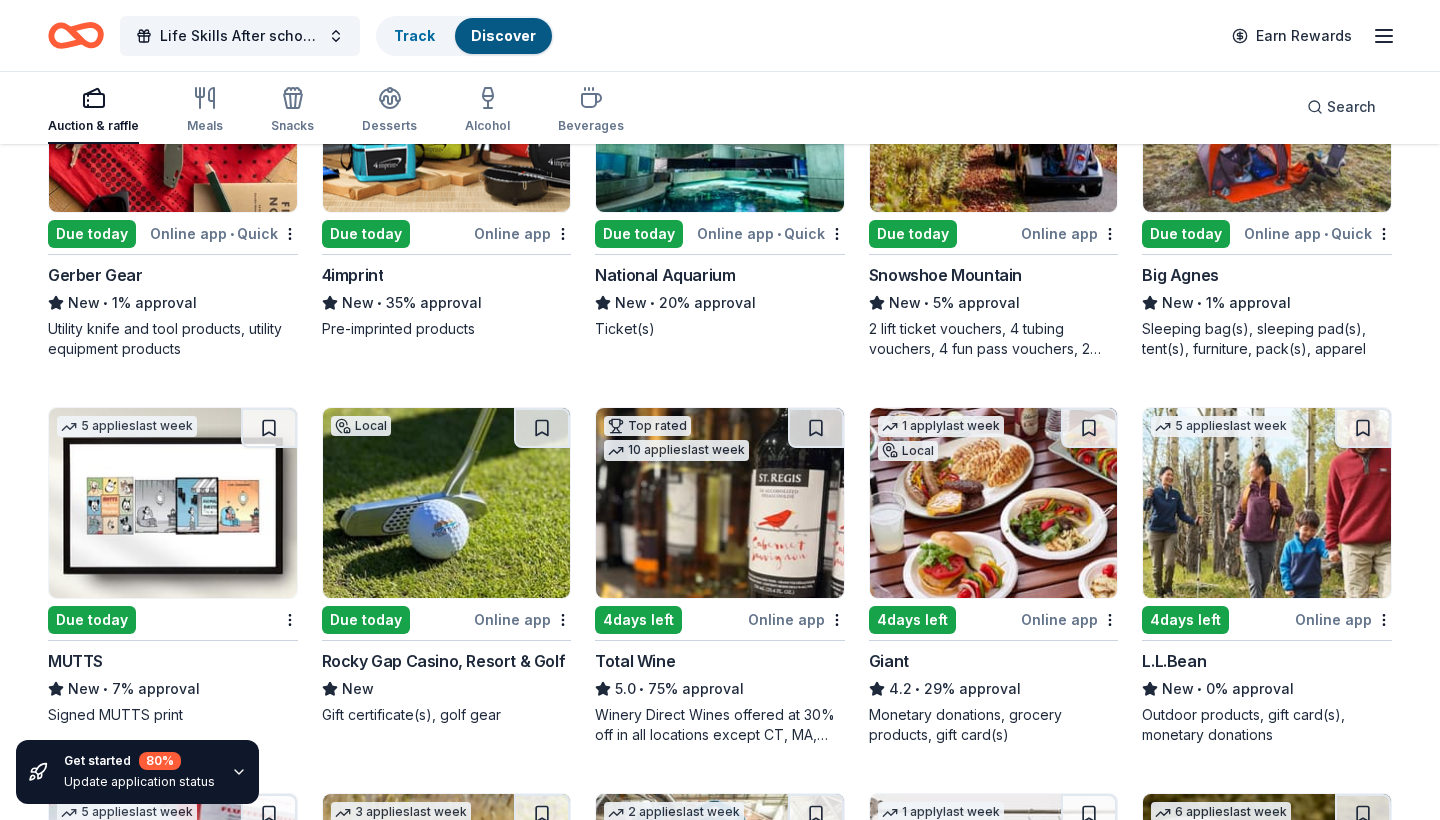 scroll, scrollTop: 702, scrollLeft: 0, axis: vertical 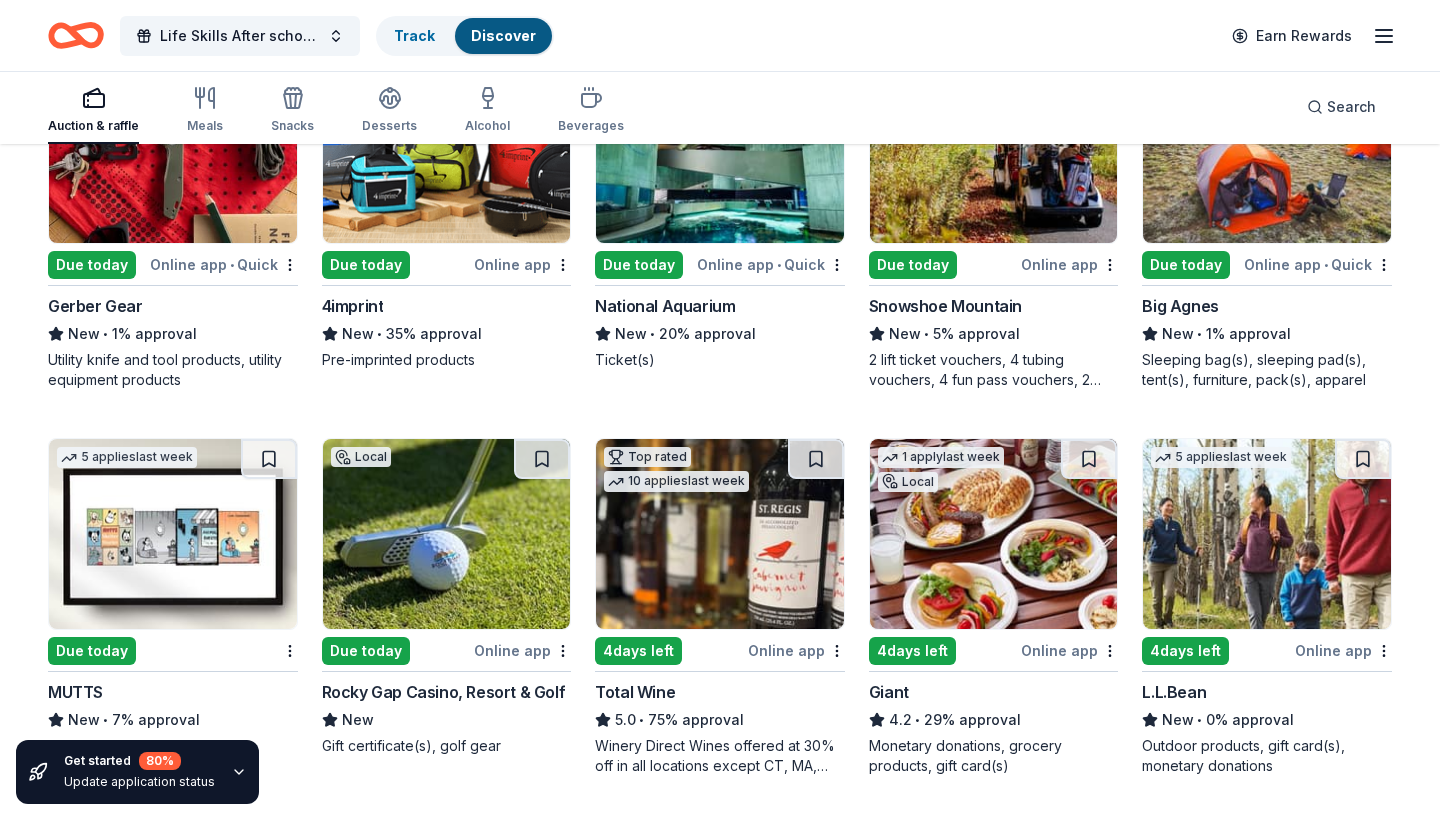 click at bounding box center [1267, 148] 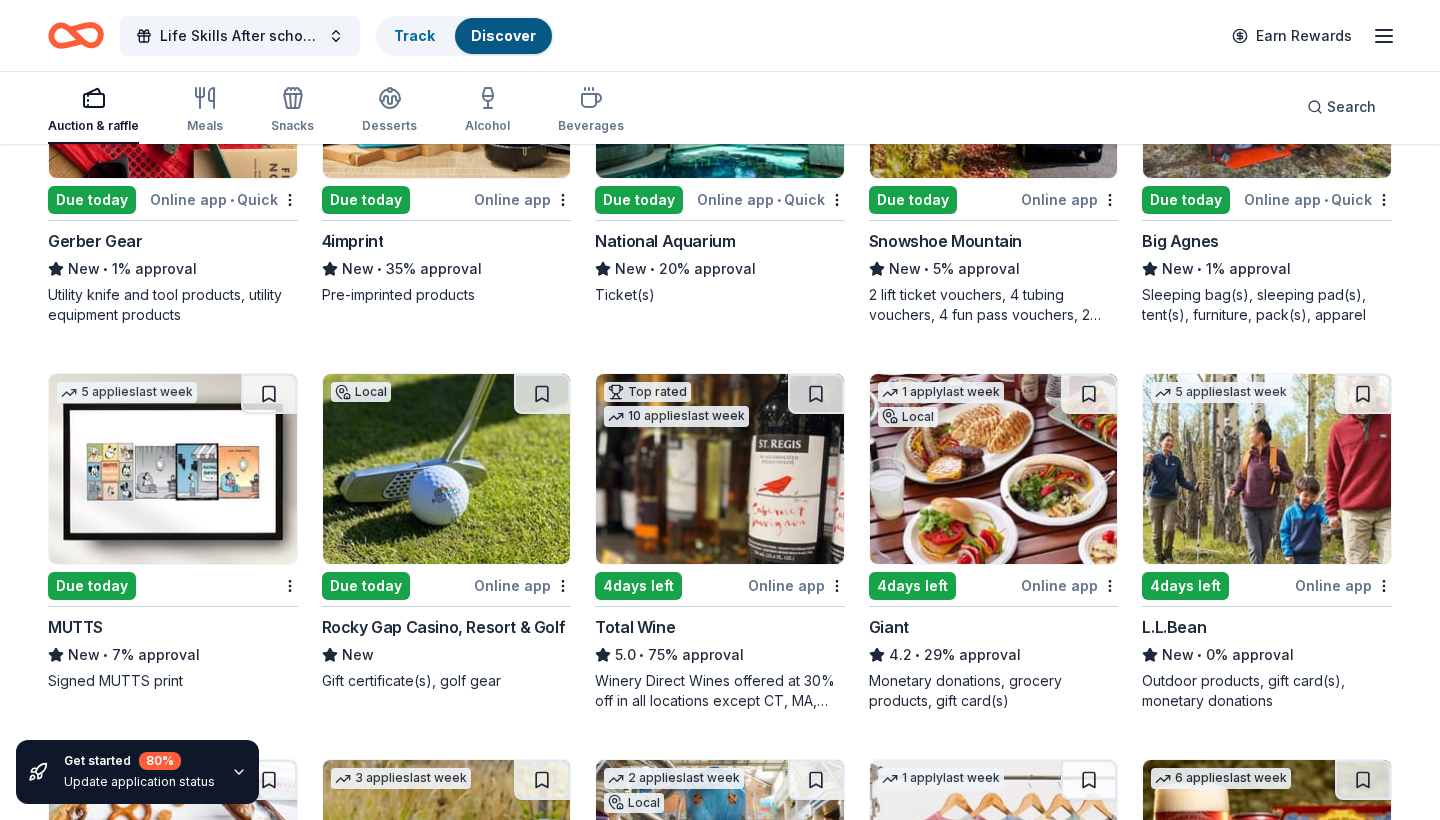 scroll, scrollTop: 770, scrollLeft: 0, axis: vertical 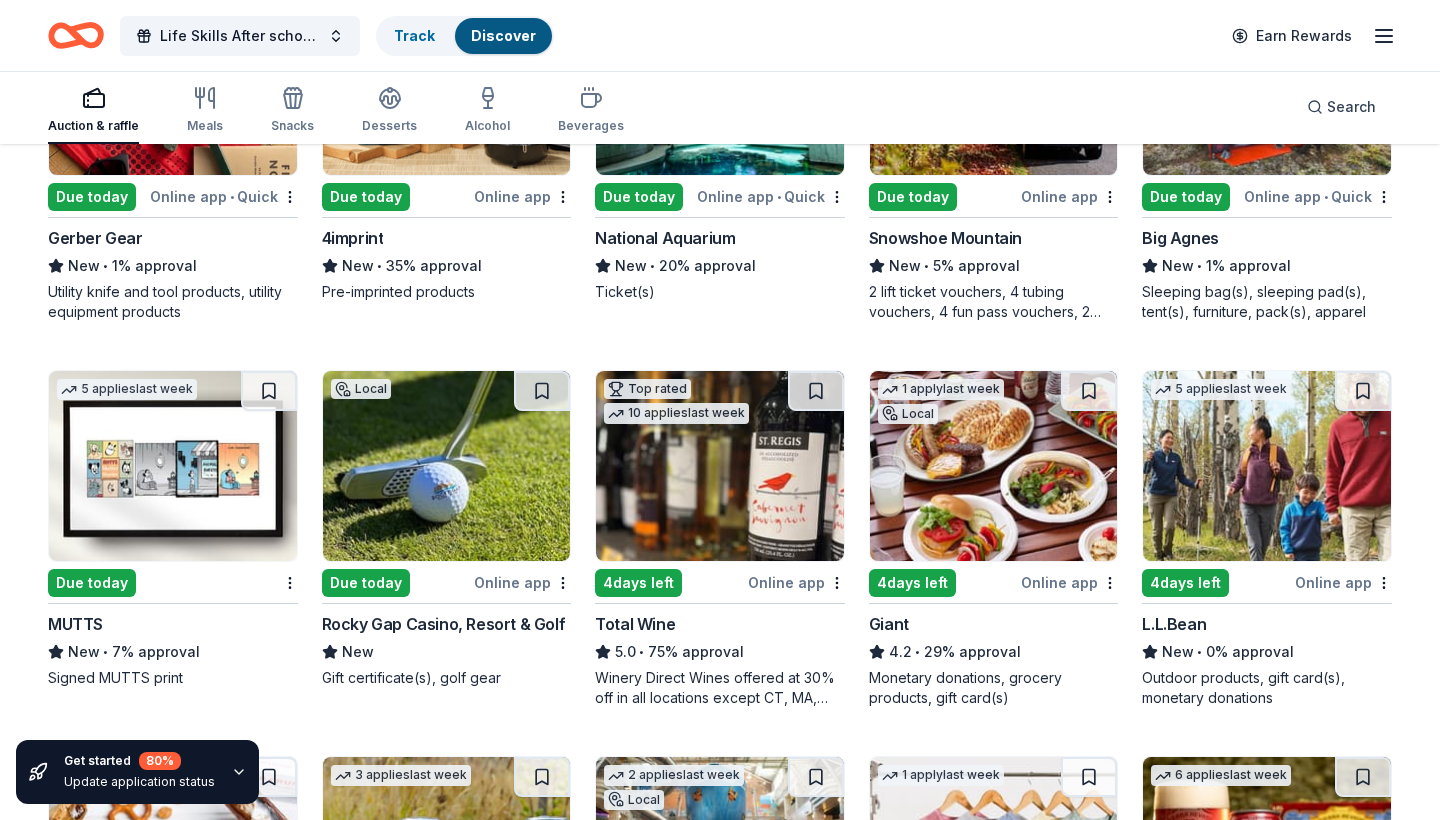 click at bounding box center [173, 466] 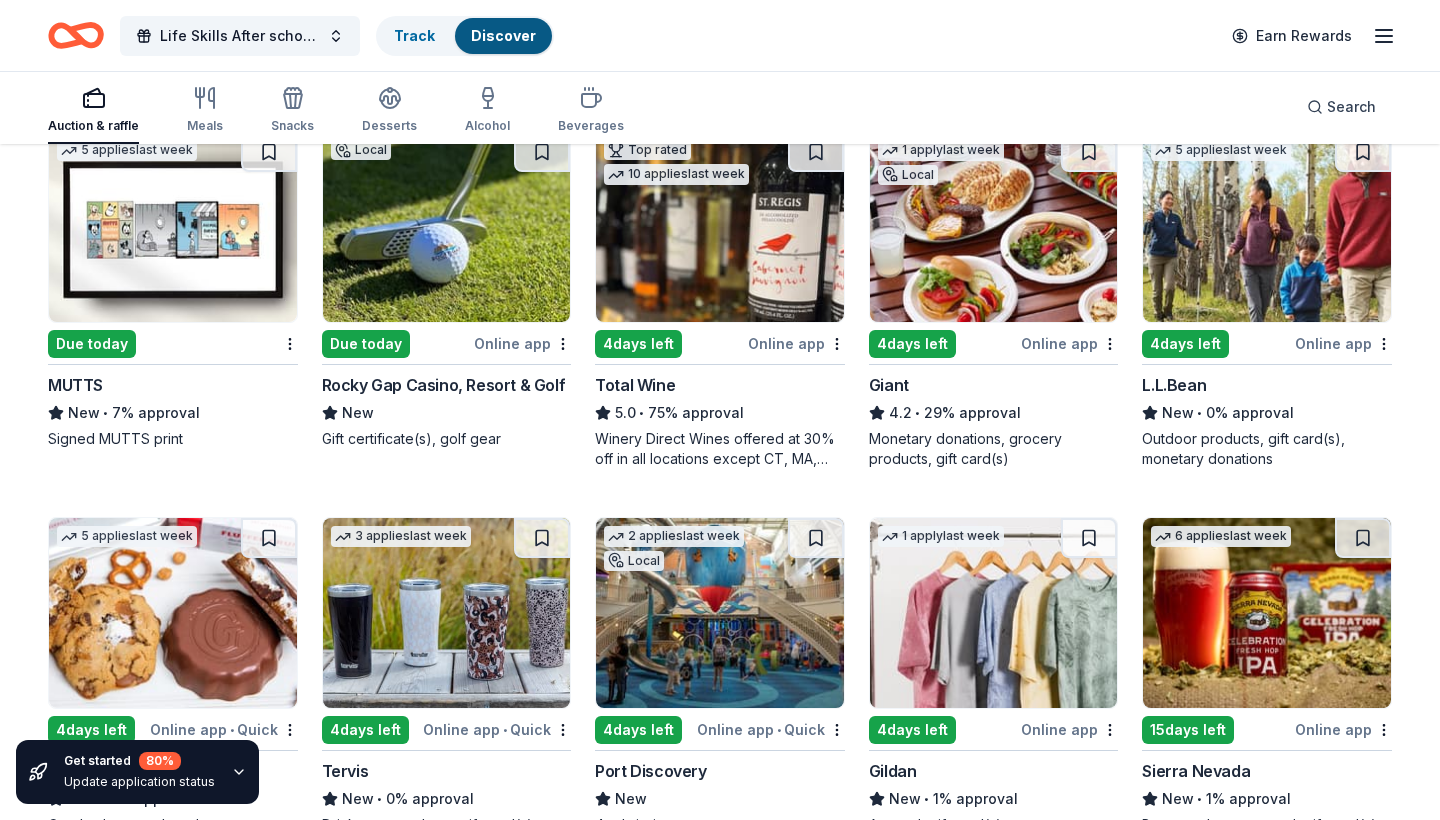 scroll, scrollTop: 1011, scrollLeft: 0, axis: vertical 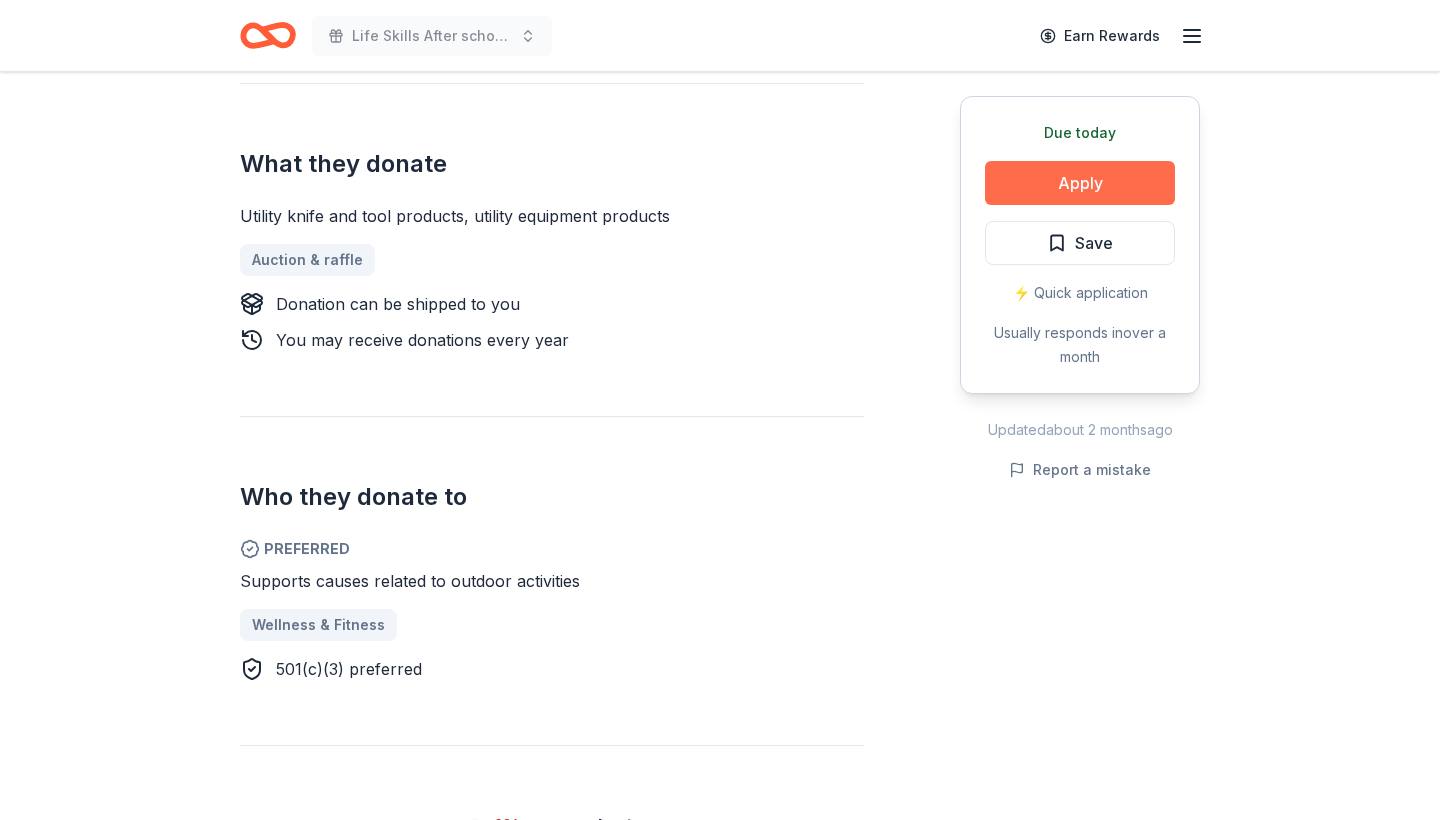 click on "Apply" at bounding box center (1080, 183) 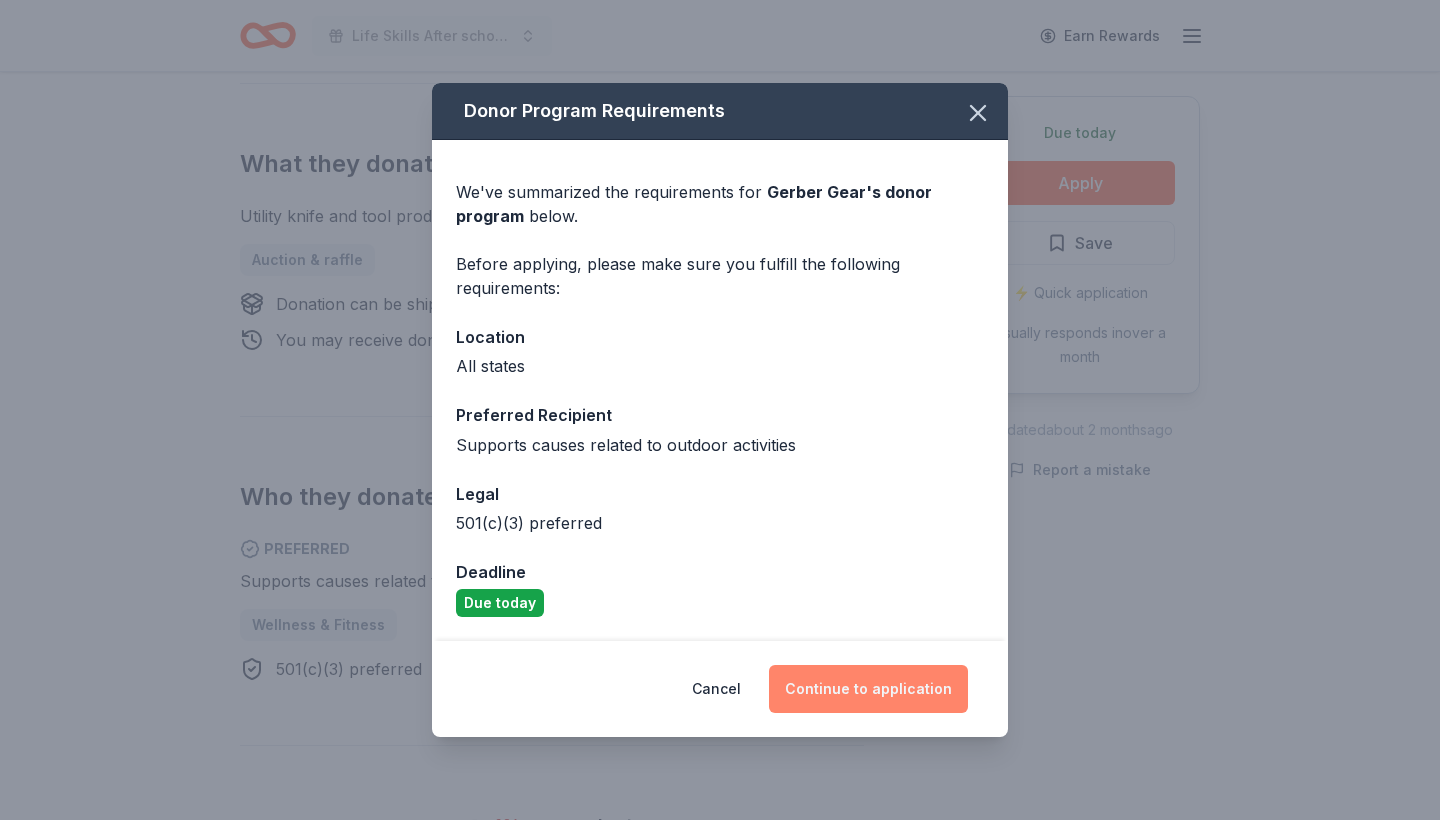click on "Continue to application" at bounding box center [868, 689] 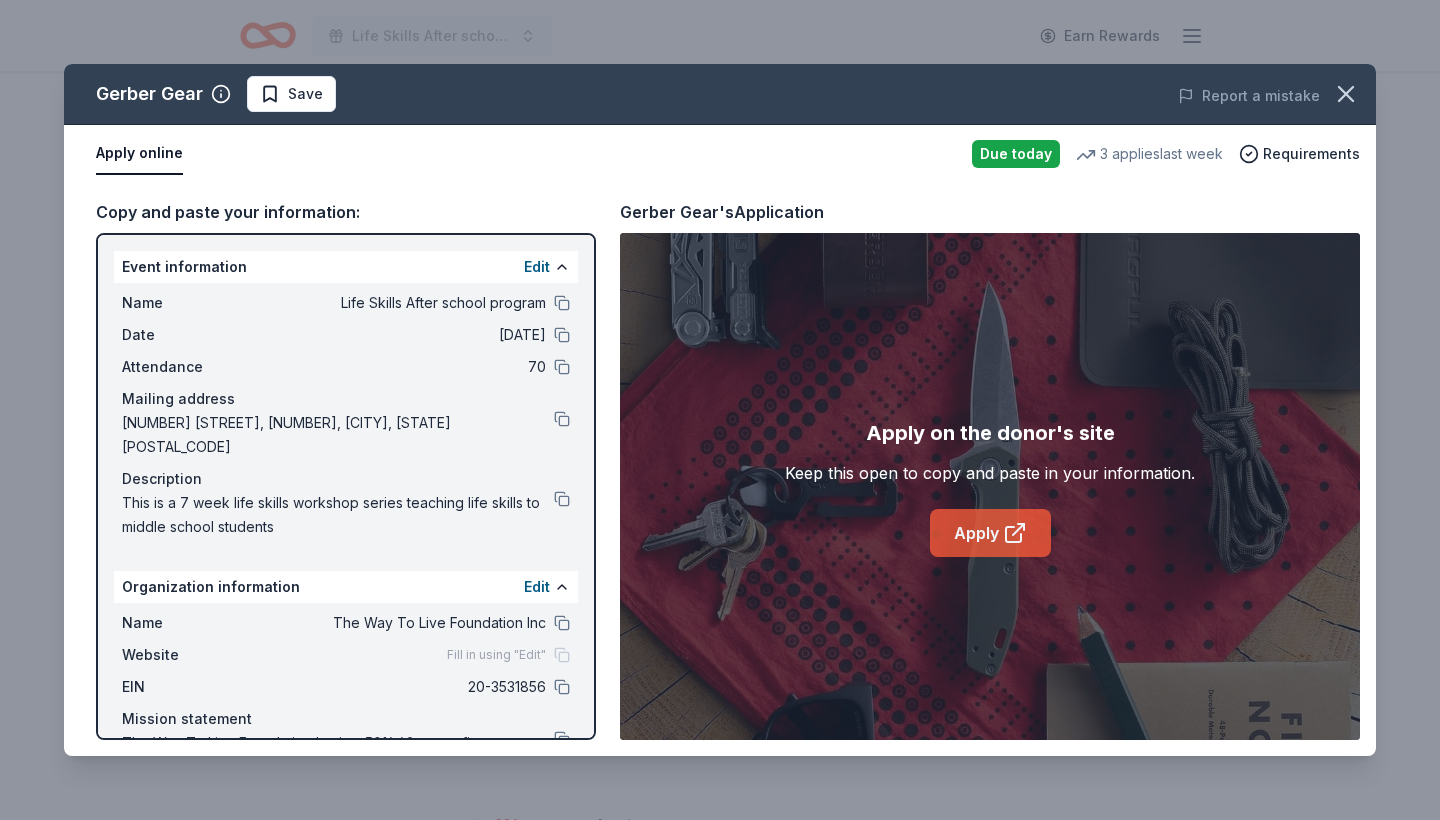 click on "Apply" at bounding box center (990, 533) 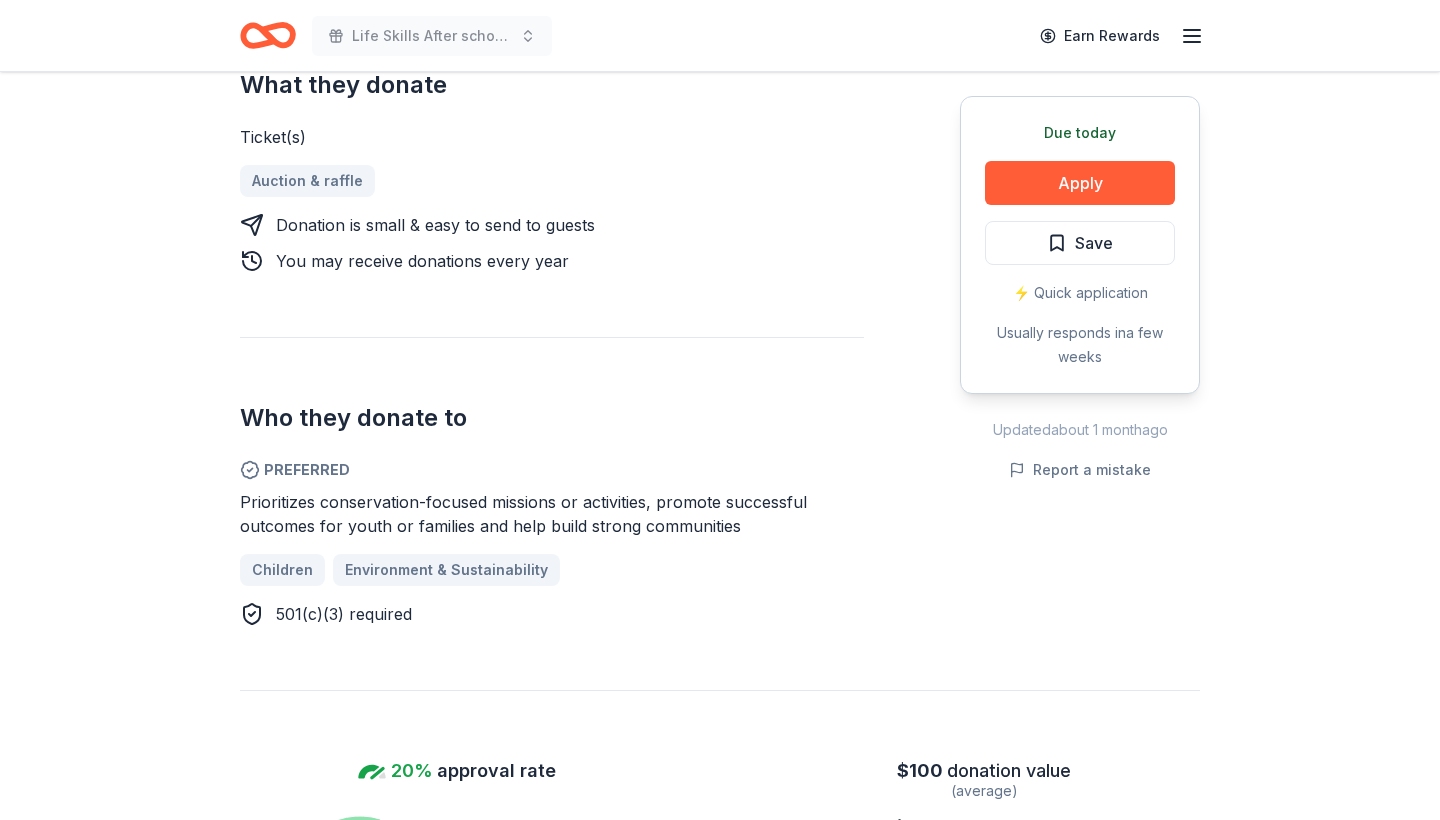 scroll, scrollTop: 790, scrollLeft: 0, axis: vertical 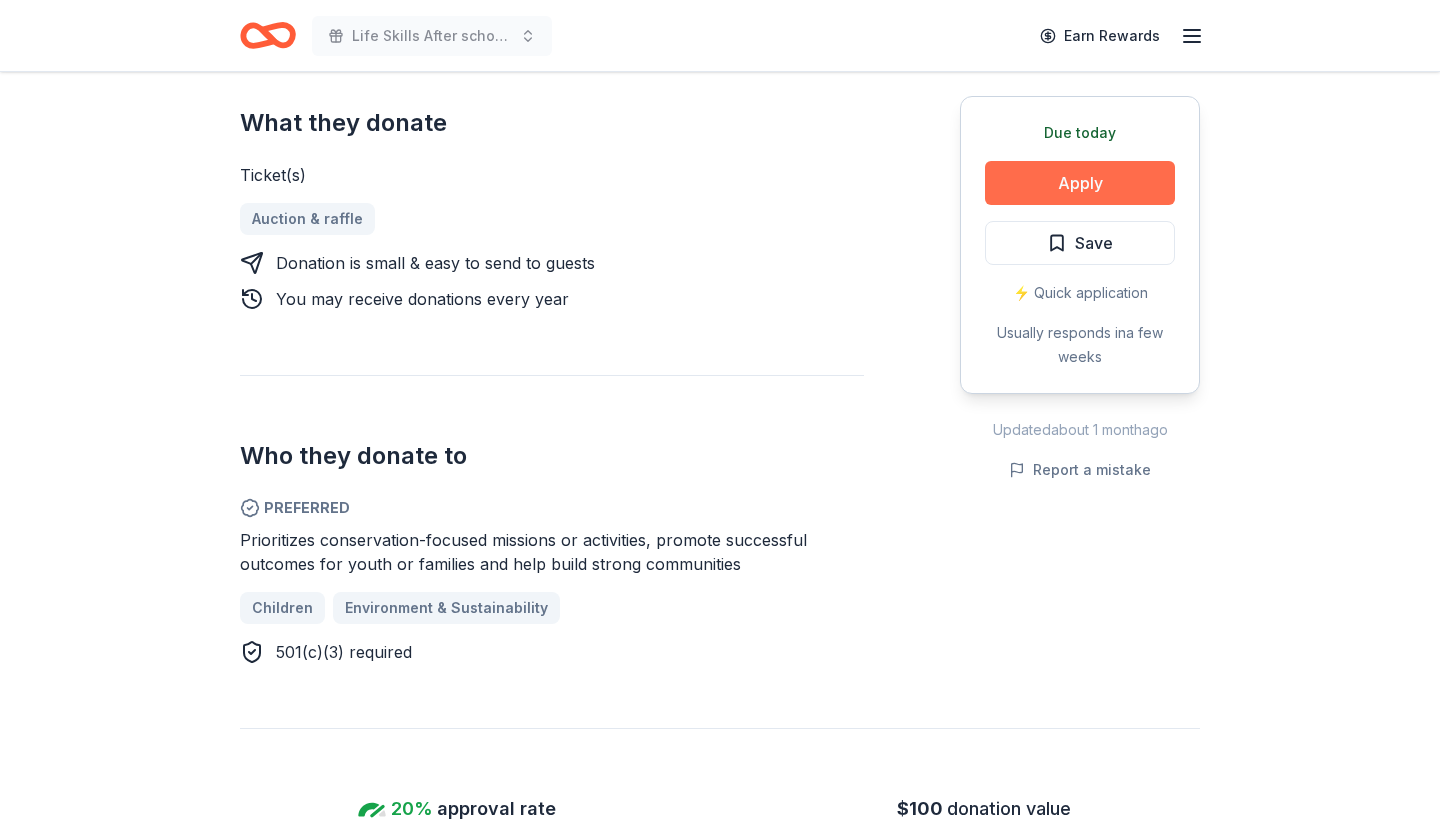 click on "Apply" at bounding box center [1080, 183] 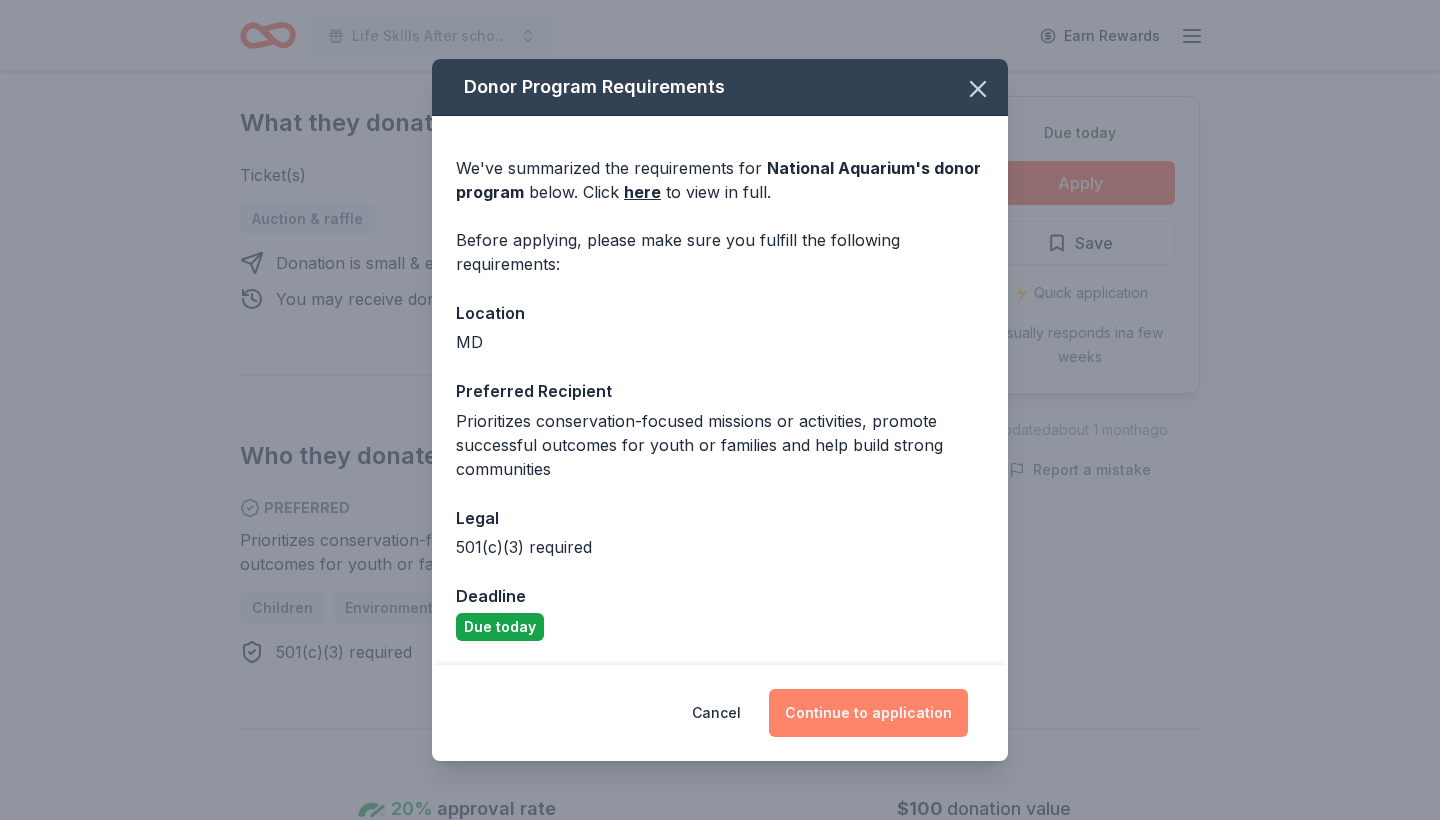 click on "Continue to application" at bounding box center (868, 713) 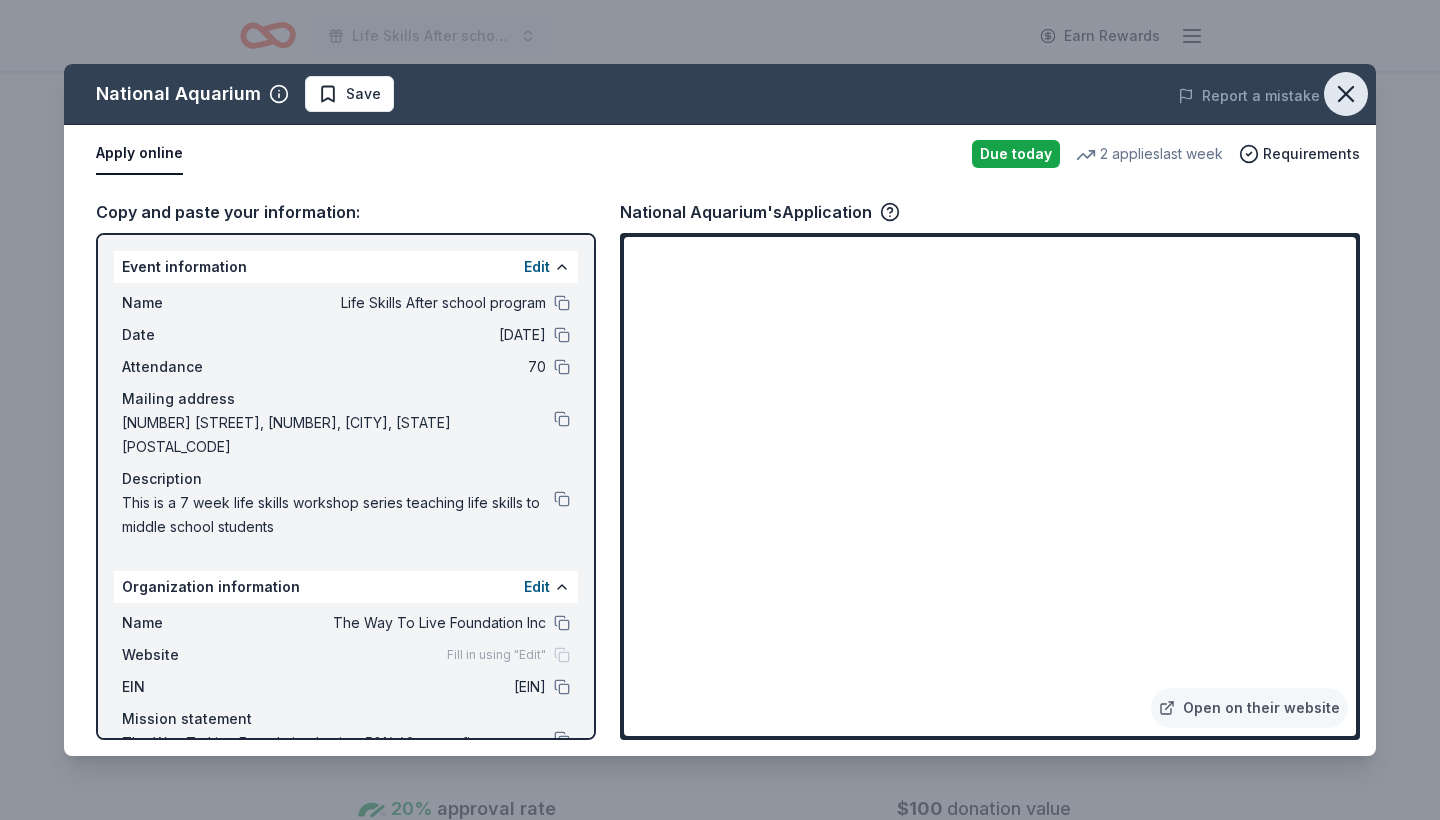 click 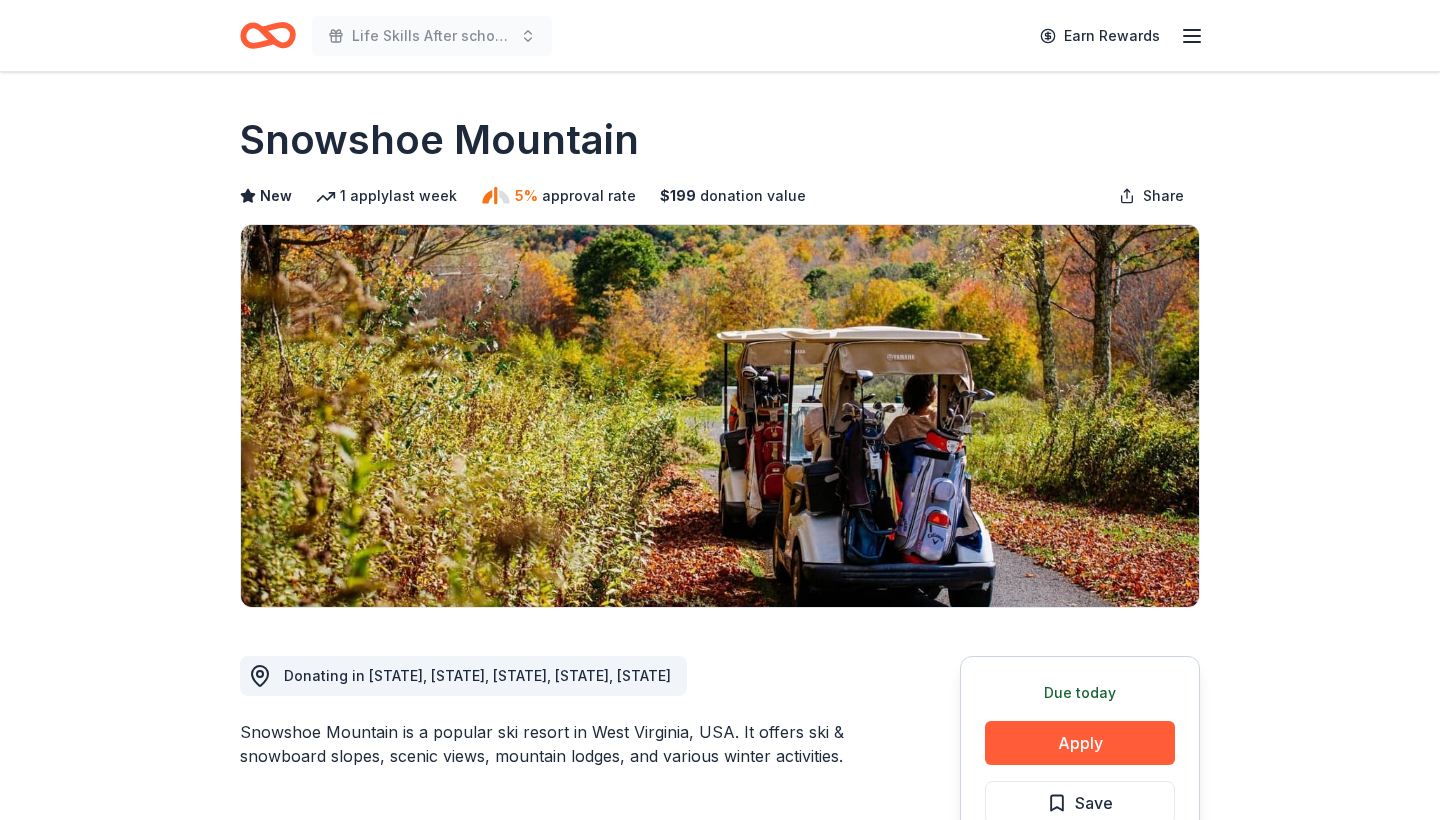 scroll, scrollTop: 0, scrollLeft: 0, axis: both 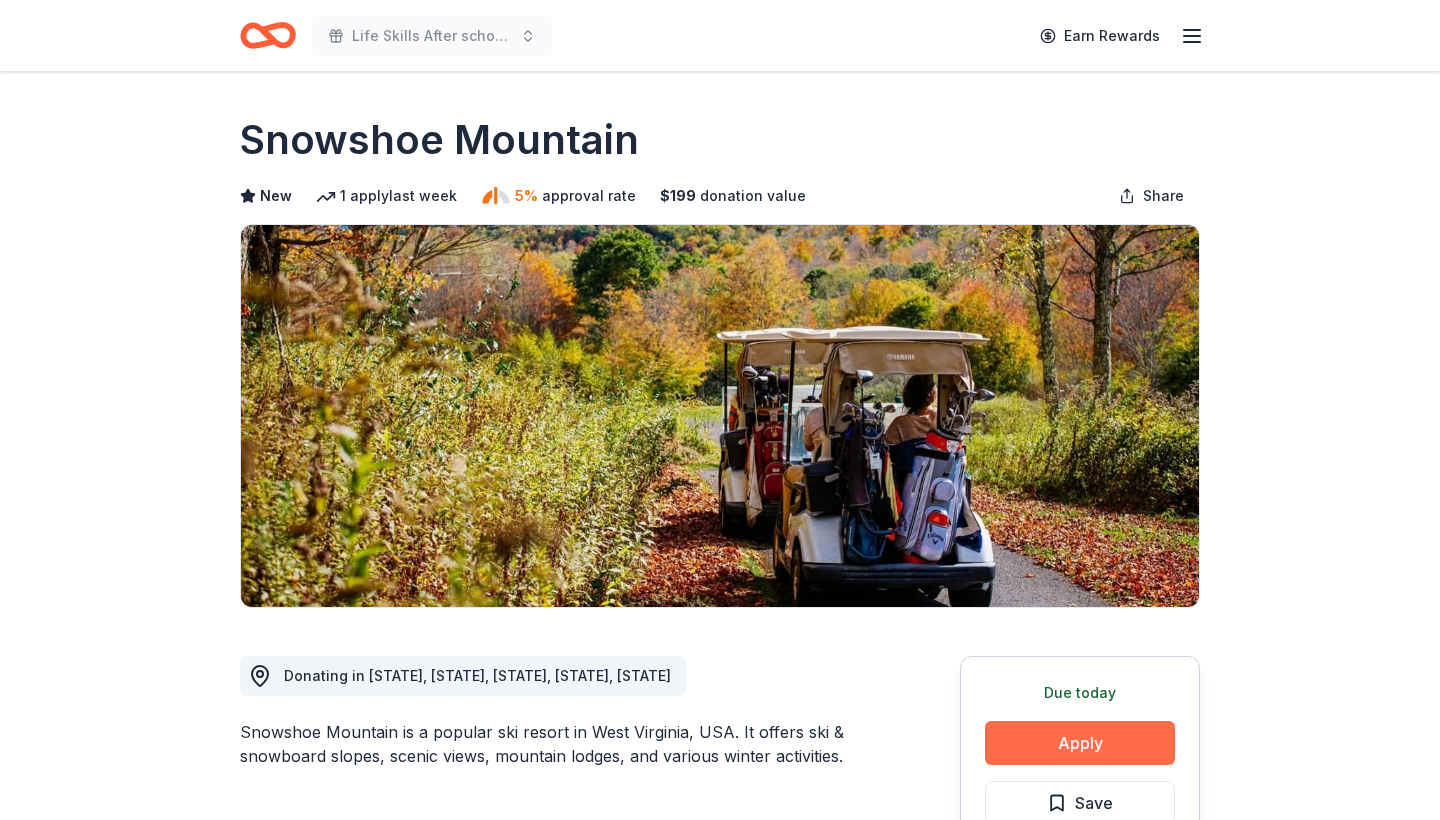 click on "Apply" at bounding box center (1080, 743) 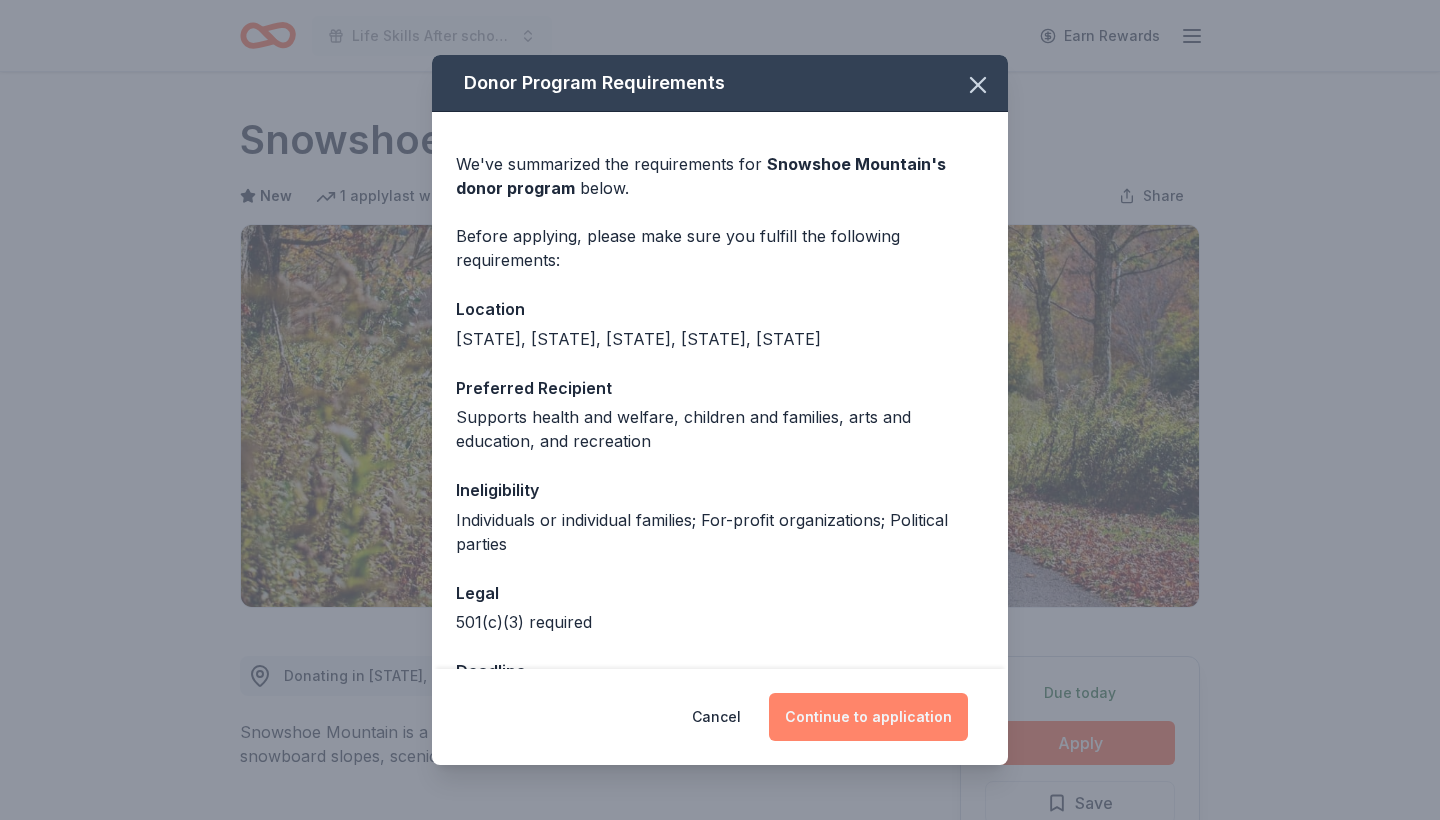 click on "Continue to application" at bounding box center [868, 717] 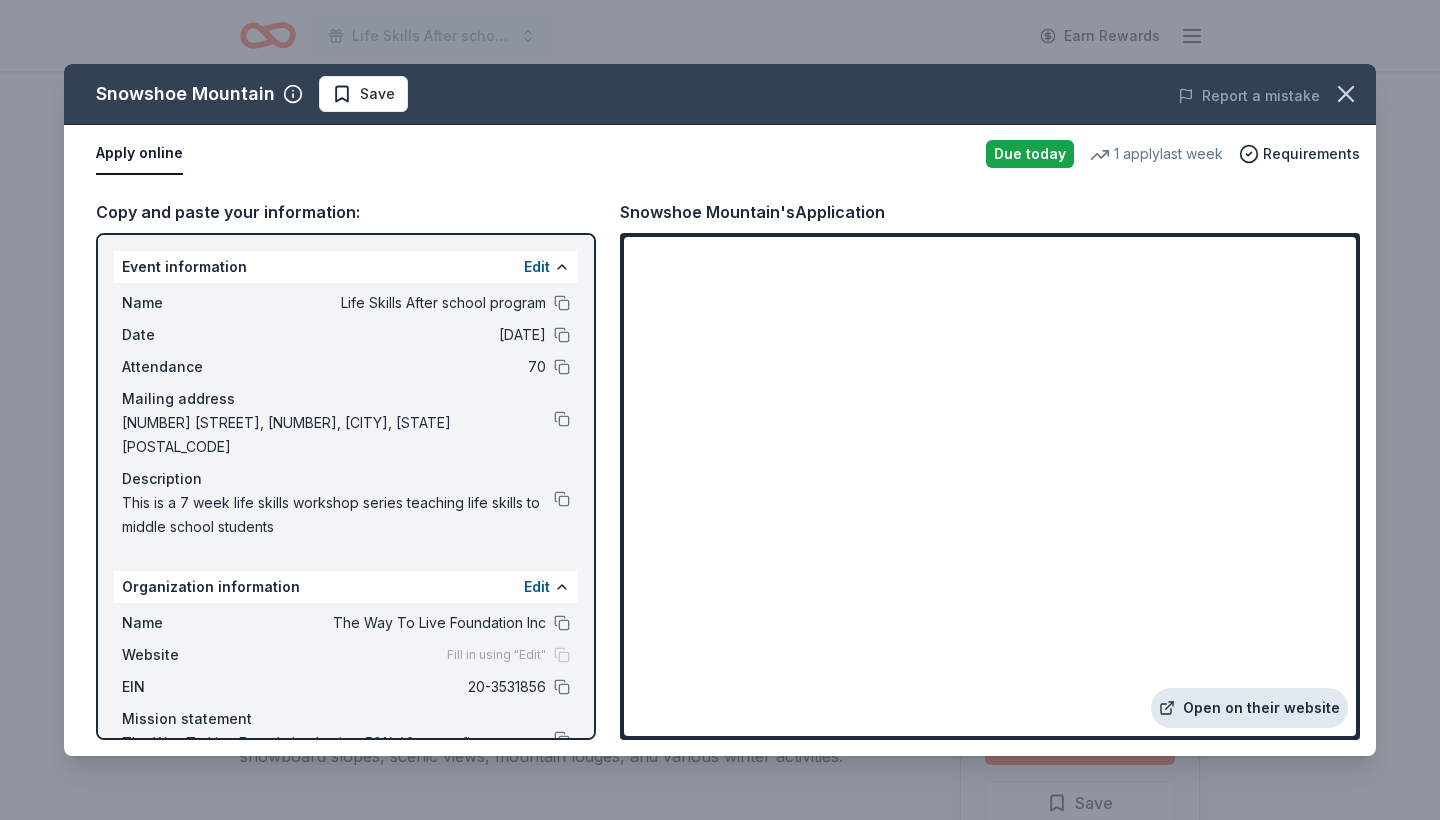 click on "Open on their website" at bounding box center (1249, 708) 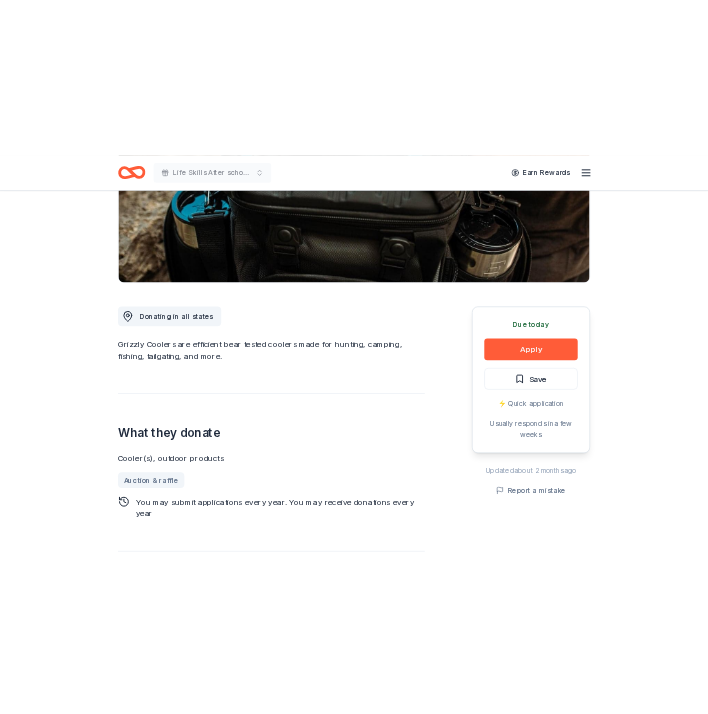 scroll, scrollTop: 333, scrollLeft: 0, axis: vertical 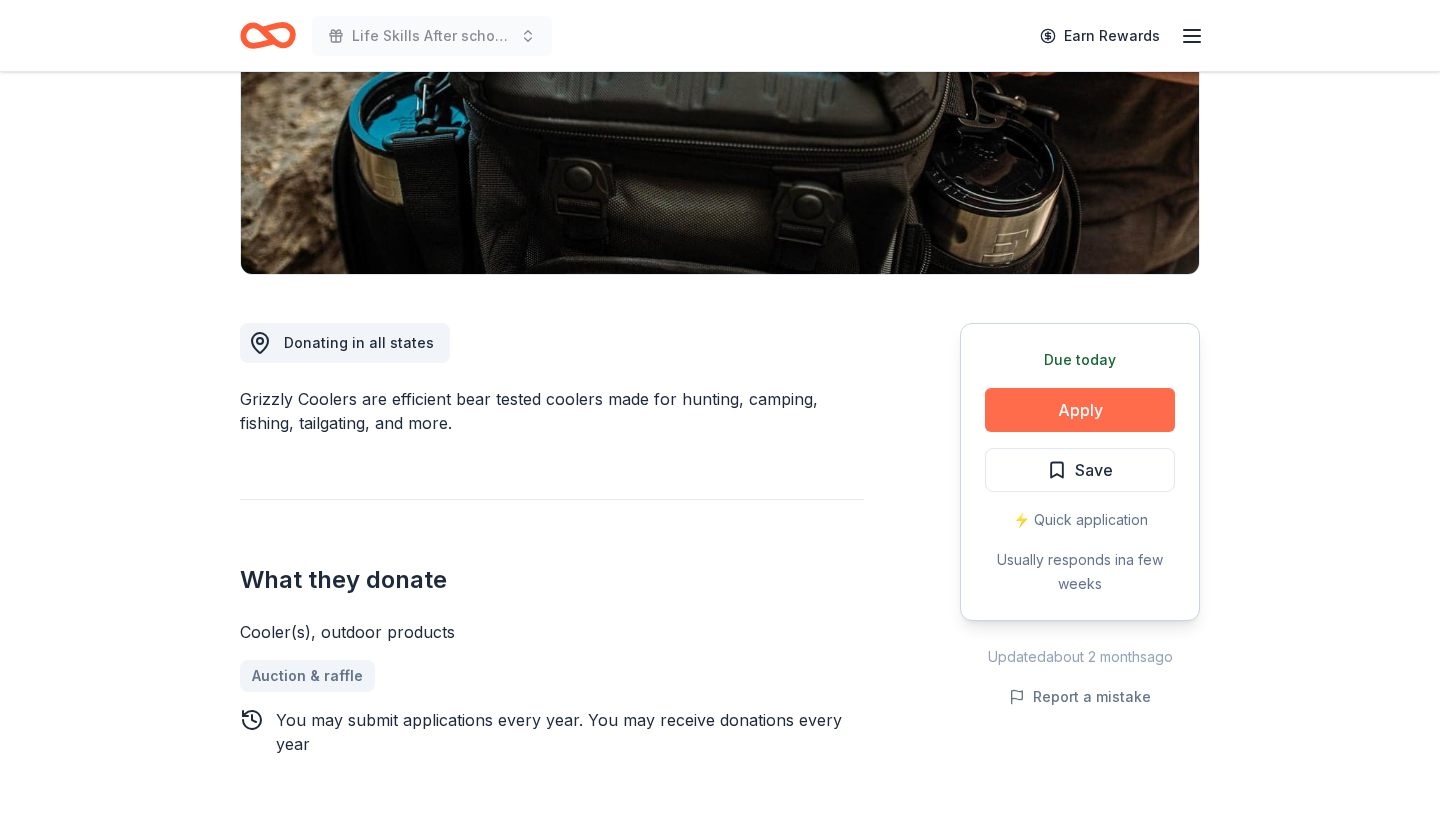 click on "Apply" at bounding box center (1080, 410) 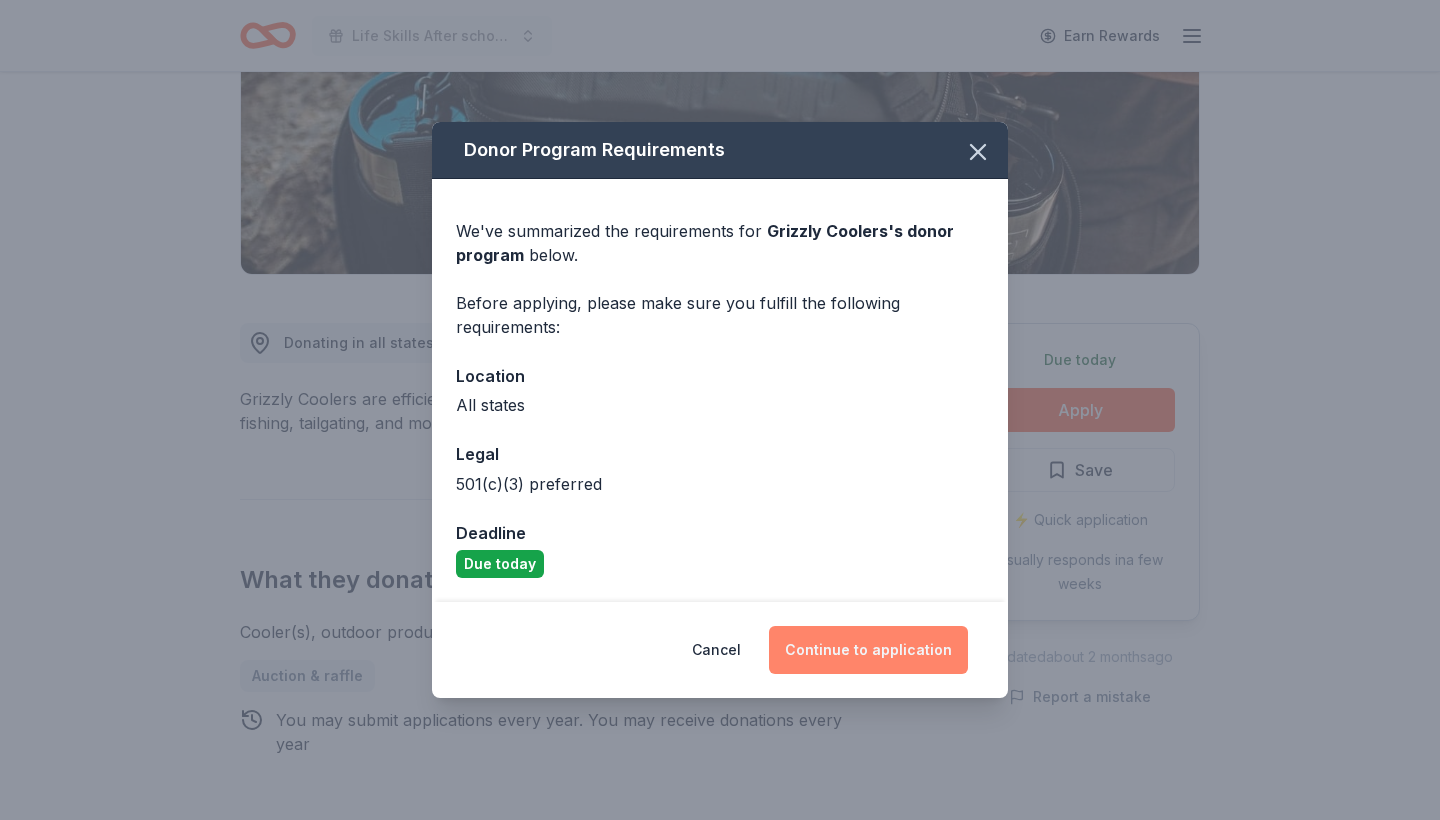 click on "Continue to application" at bounding box center [868, 650] 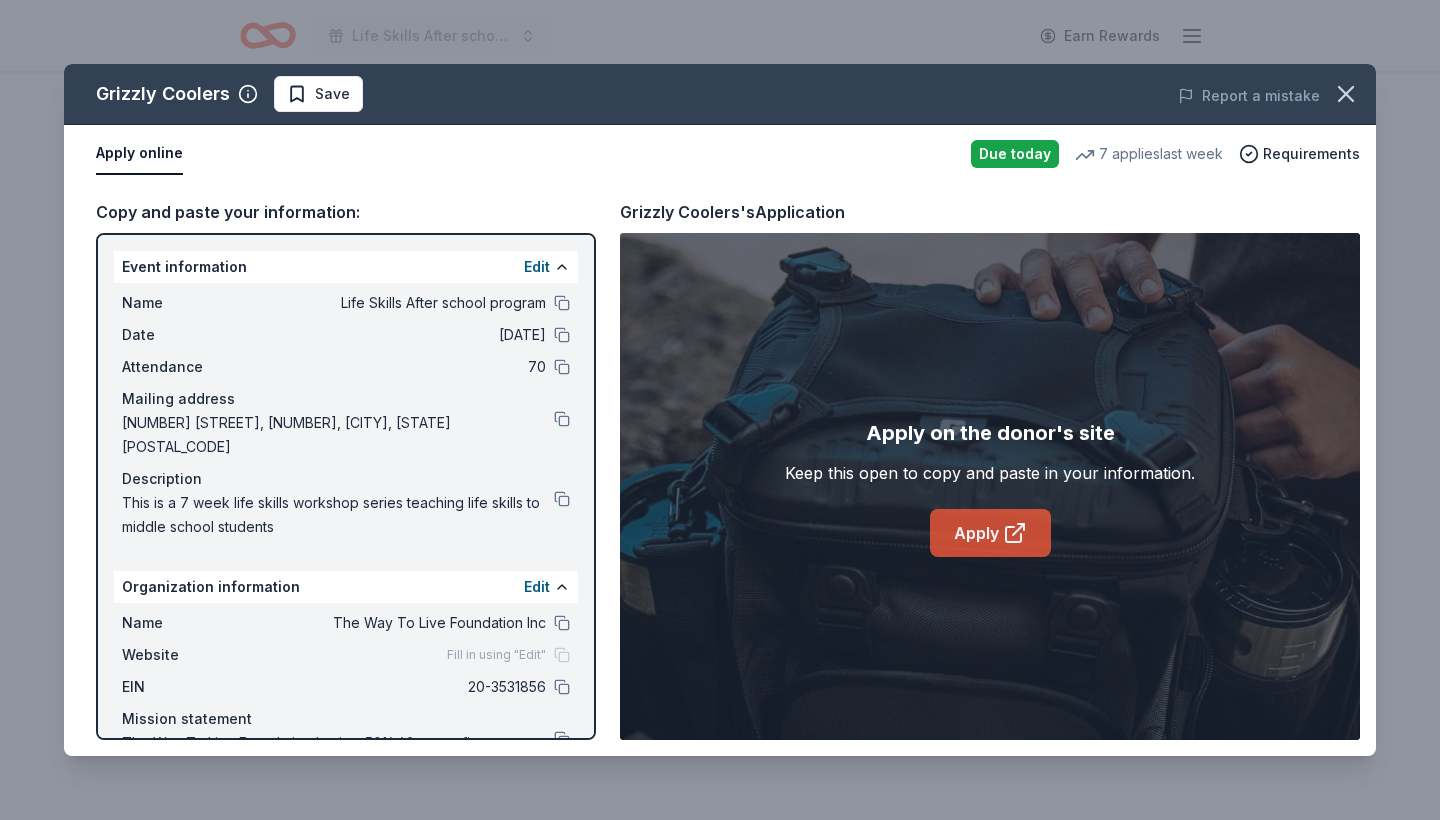 click on "Apply" at bounding box center [990, 533] 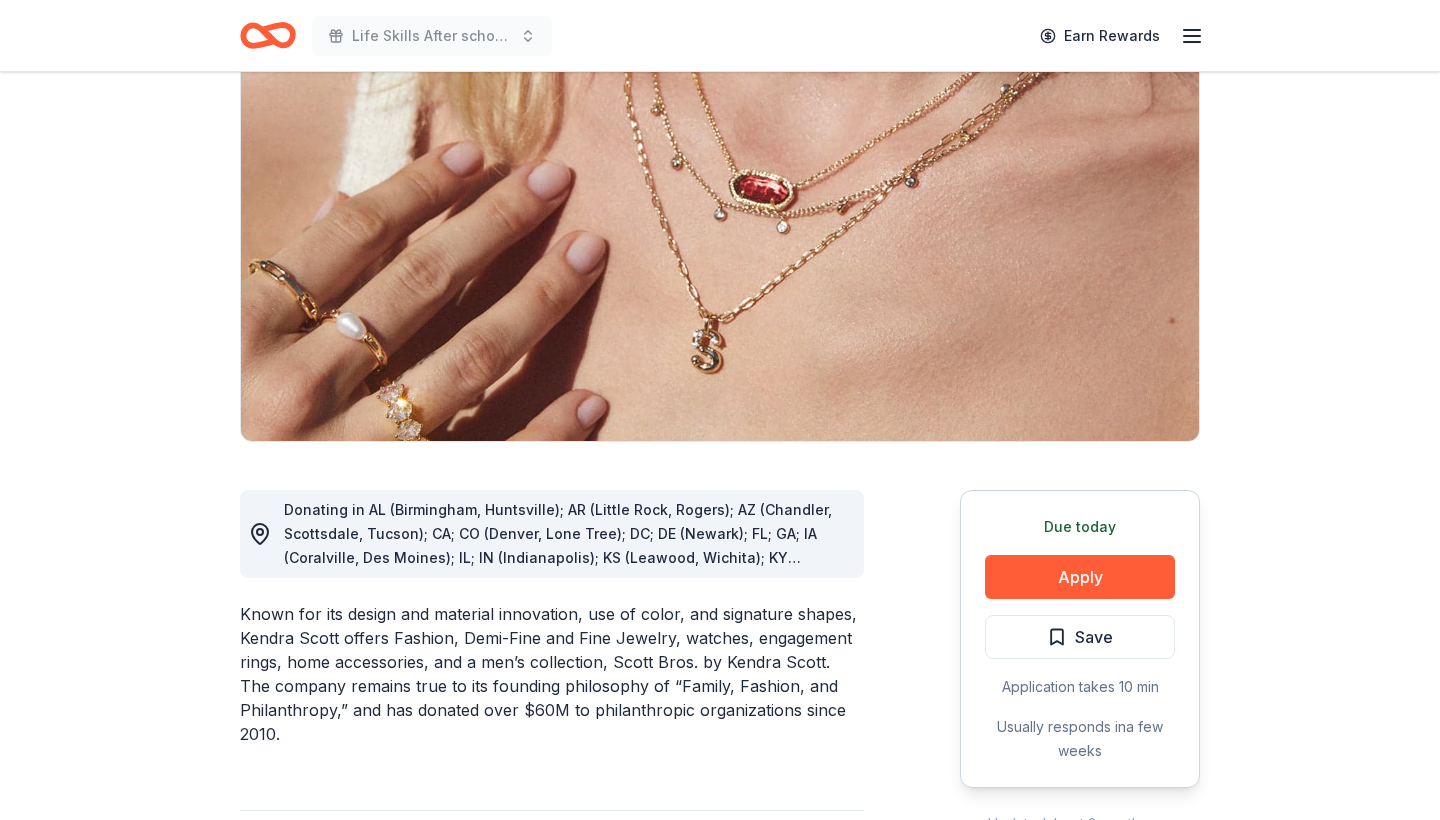 scroll, scrollTop: 183, scrollLeft: 0, axis: vertical 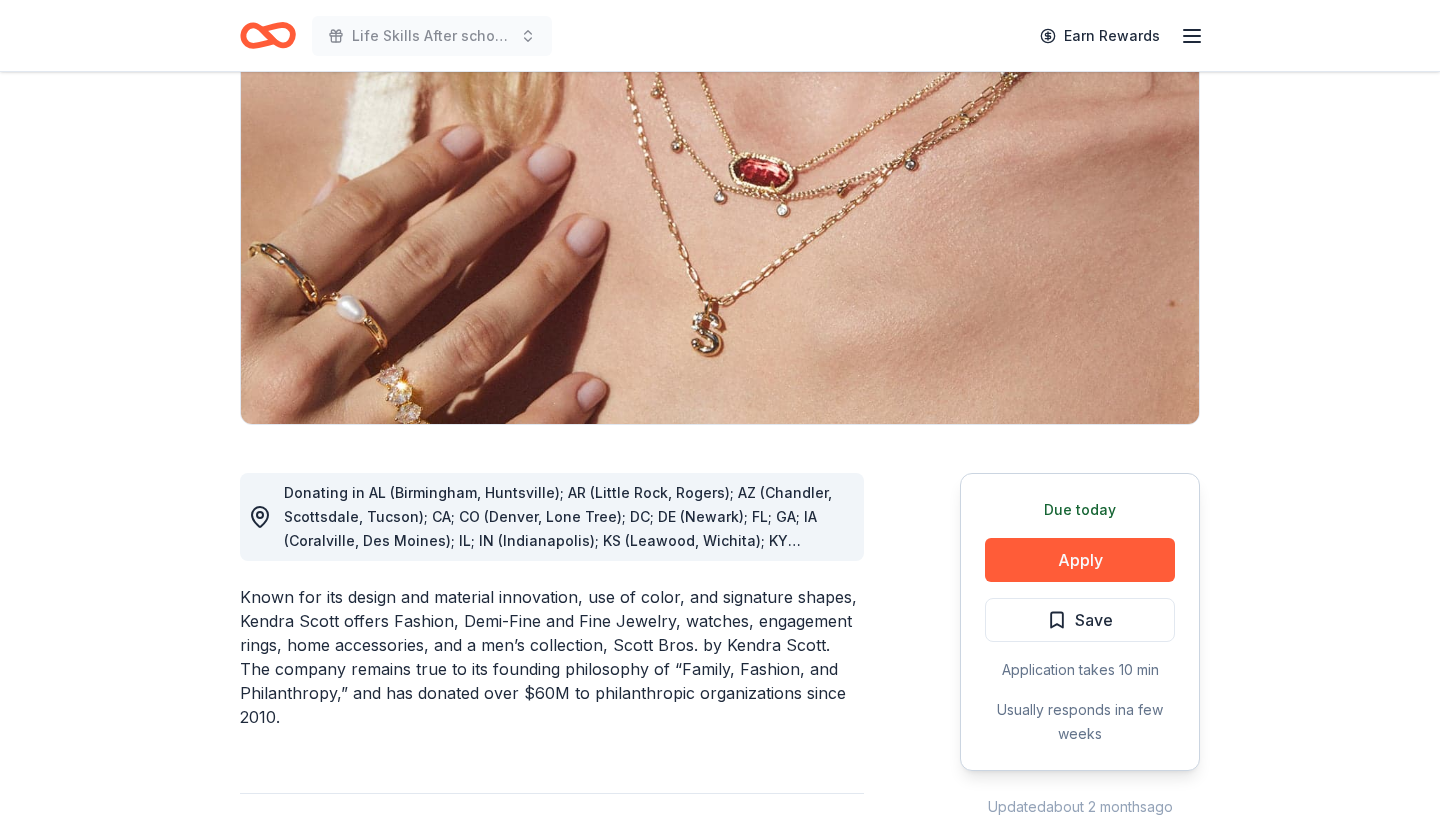 click on "Donating in AL (Birmingham, Huntsville); AR (Little Rock, Rogers); AZ (Chandler, Scottsdale, Tucson); CA; CO (Denver, Lone Tree); DC; DE (Newark); FL; GA; IA (Coralville, Des Moines); IL; IN (Indianapolis); KS (Leawood, Wichita); KY (Lexington, Louisville); LA; MA (Boston, Dedham, Lynnfield); MD (Bethesda); MI; MN (Bloomington); MO; MS (Jackson); NC; NE (Omaha); NJ (Paramus, Short Hills); NM (Albuquerque); NV (Las Vegas); NY; OH; OK; PA; SC; TN; TX; VA; WI (Brookfield, Madison)" at bounding box center (566, 517) 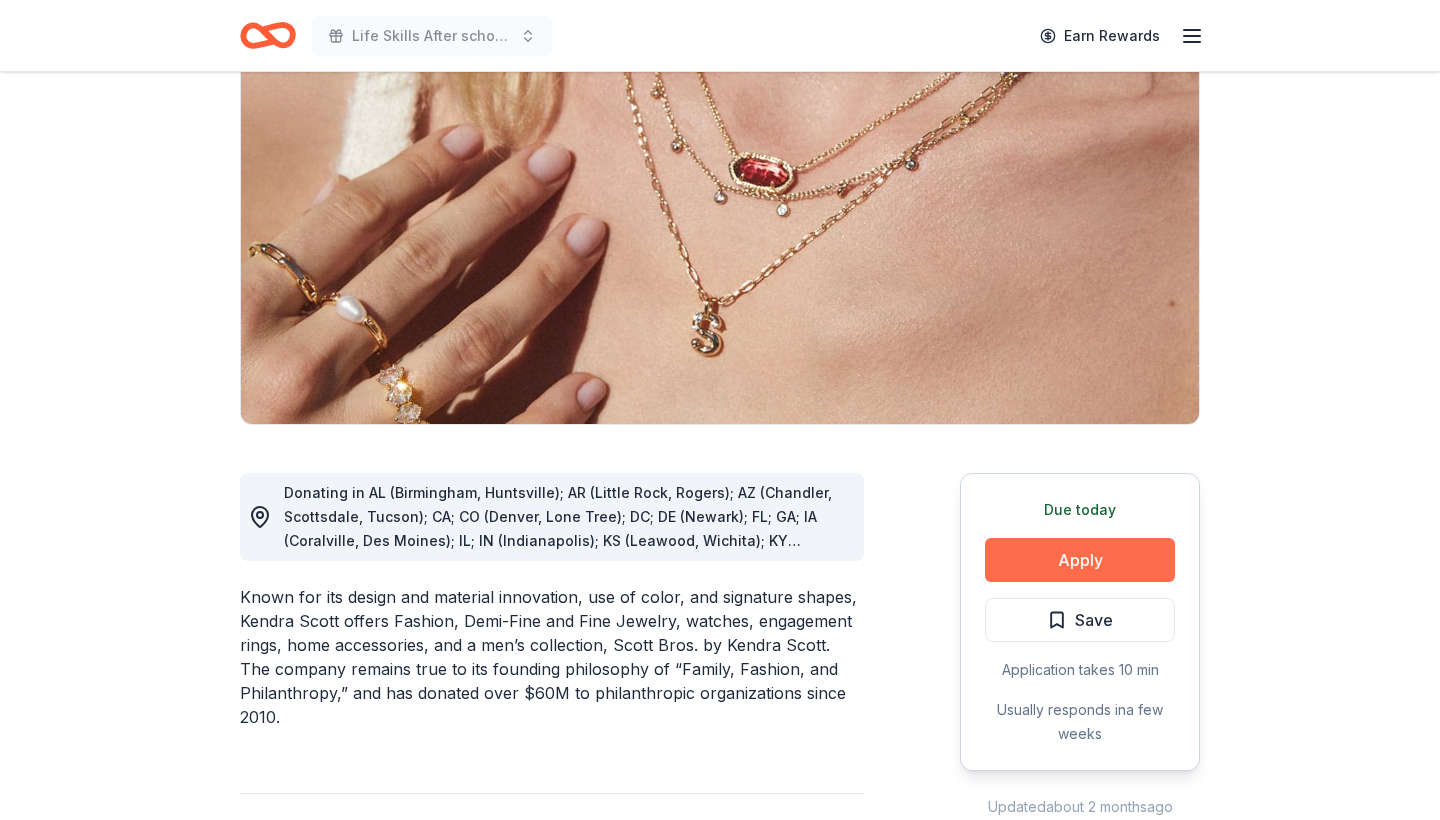 click on "Apply" at bounding box center (1080, 560) 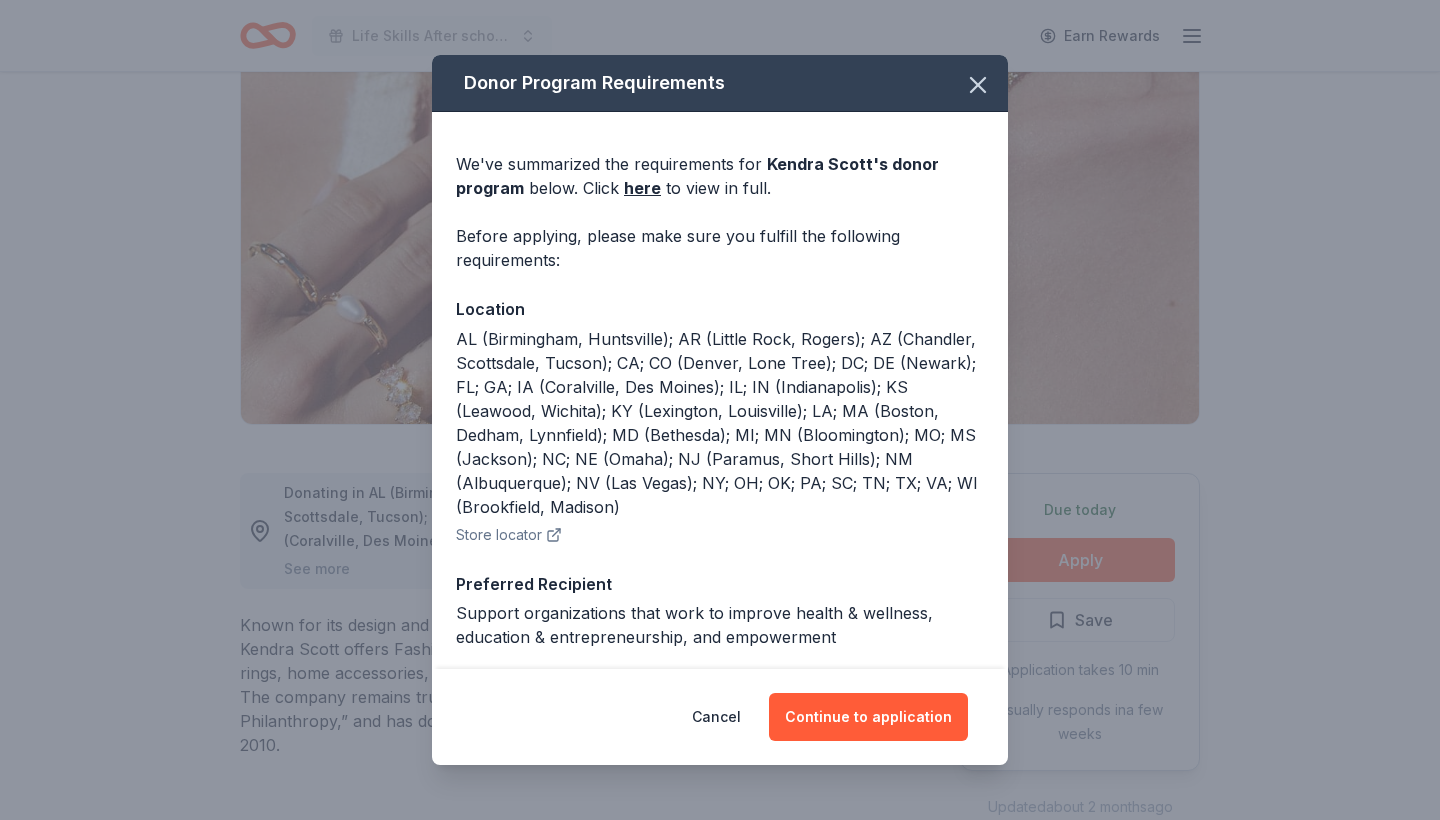 scroll, scrollTop: 2, scrollLeft: 0, axis: vertical 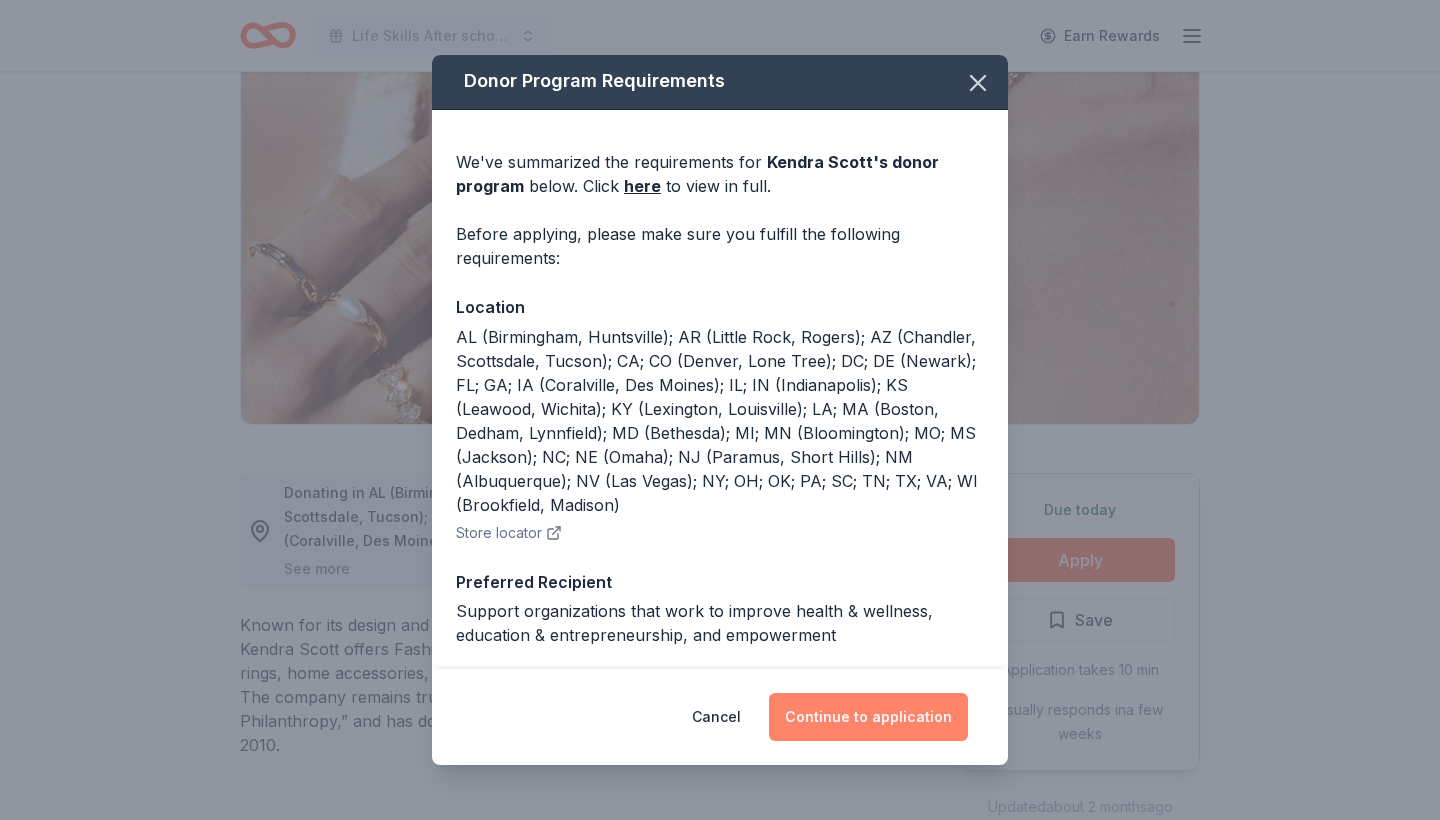 click on "Continue to application" at bounding box center [868, 717] 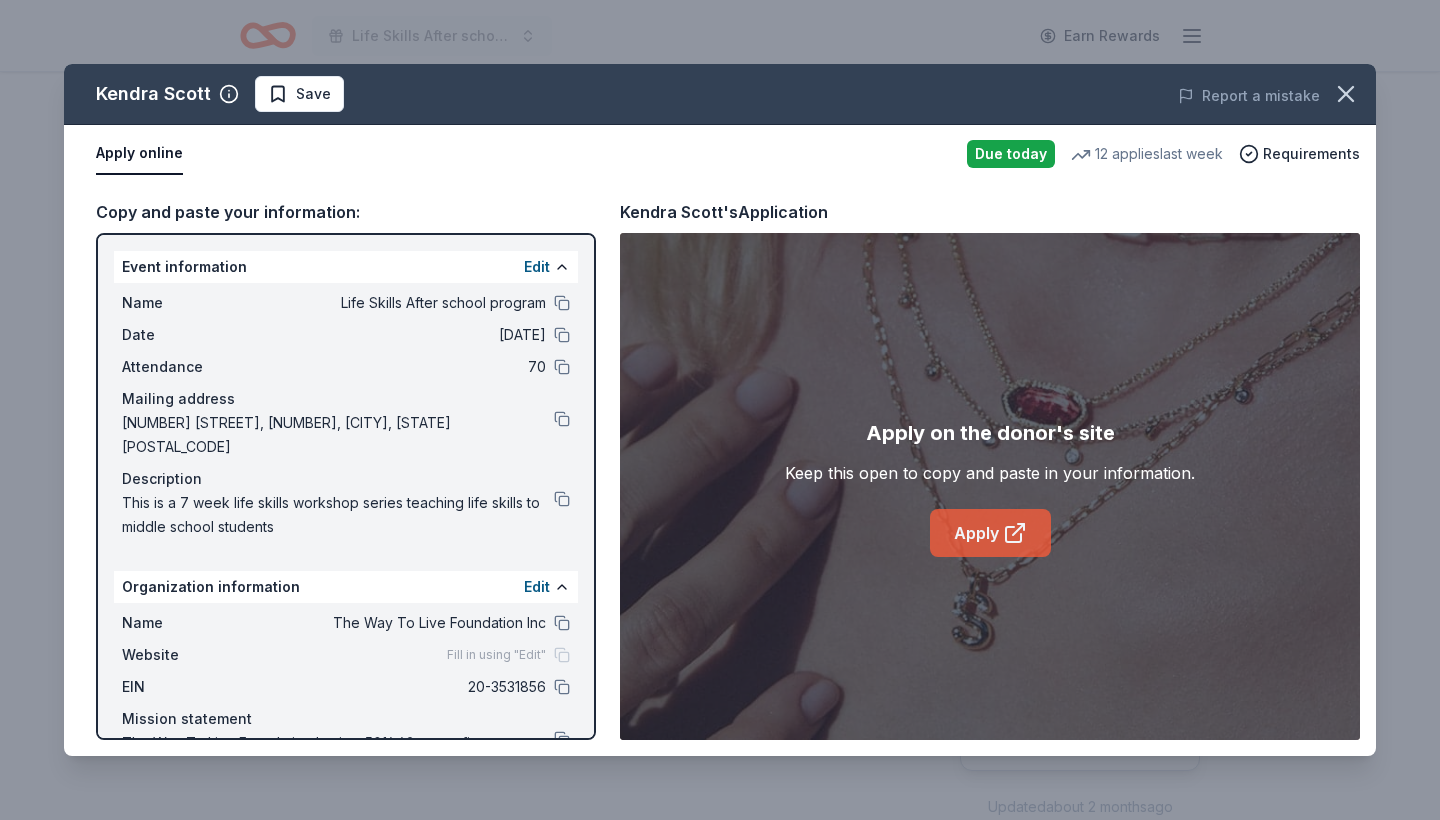 click 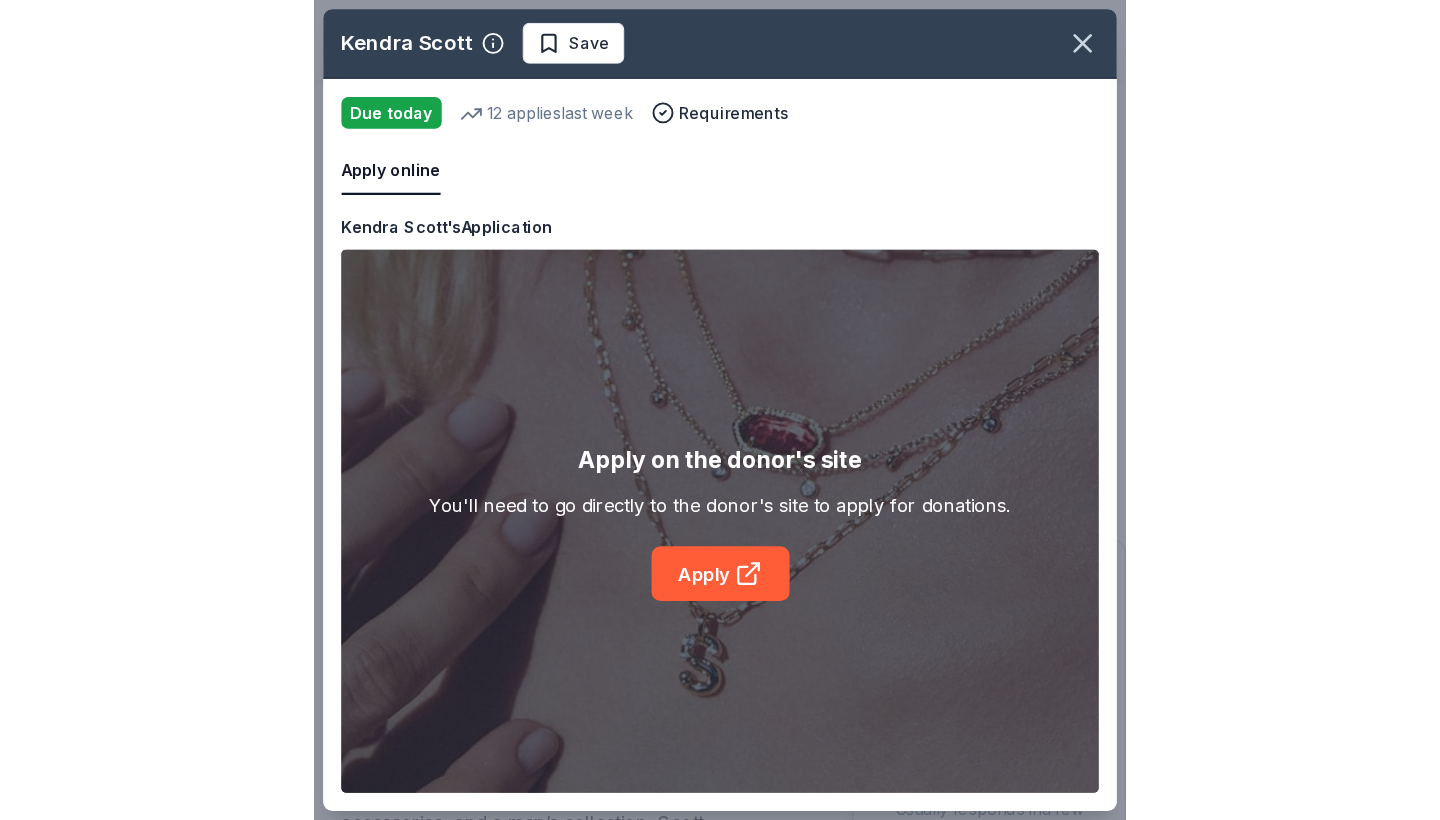 scroll, scrollTop: 183, scrollLeft: 0, axis: vertical 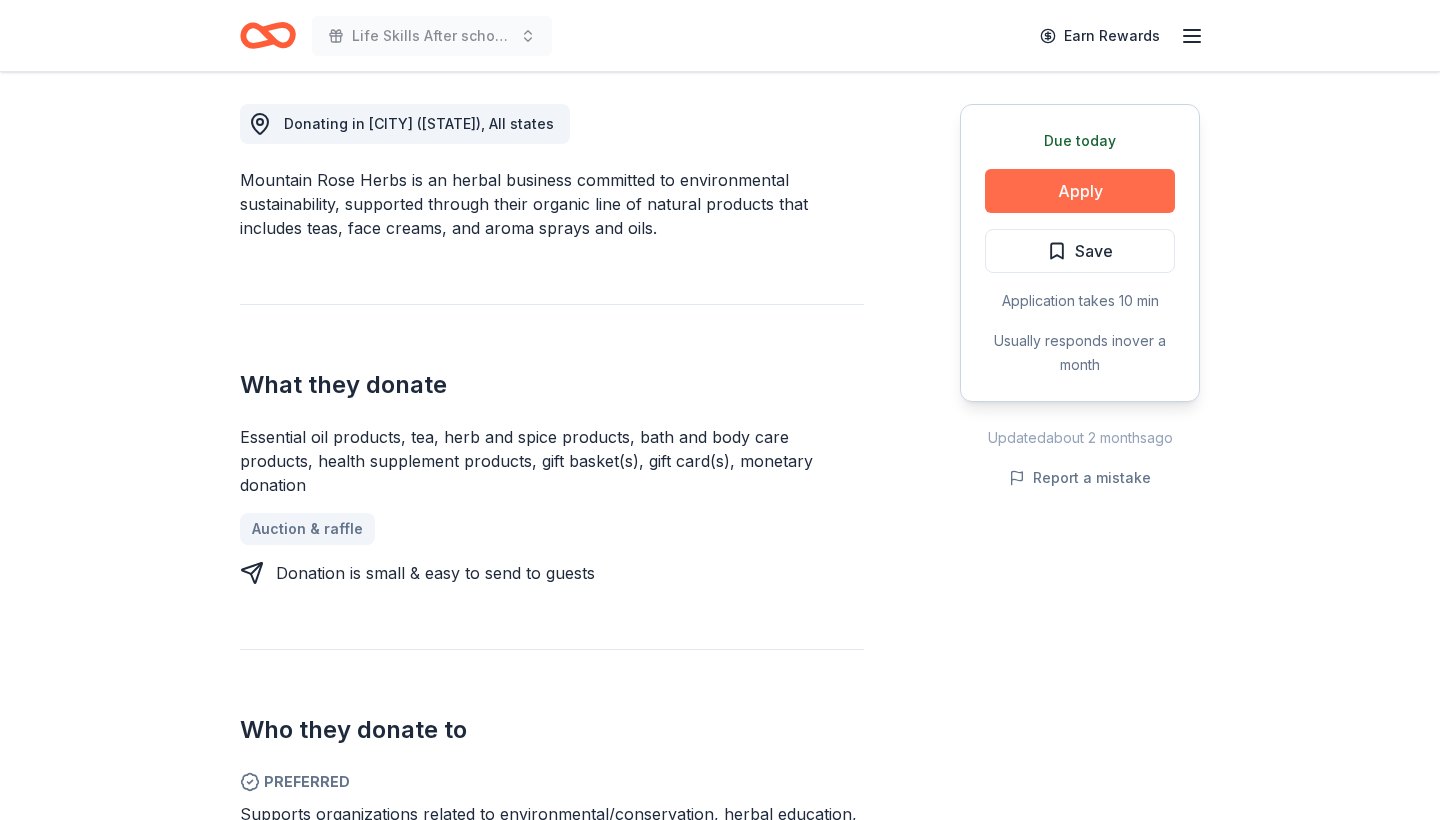 click on "Apply" at bounding box center [1080, 191] 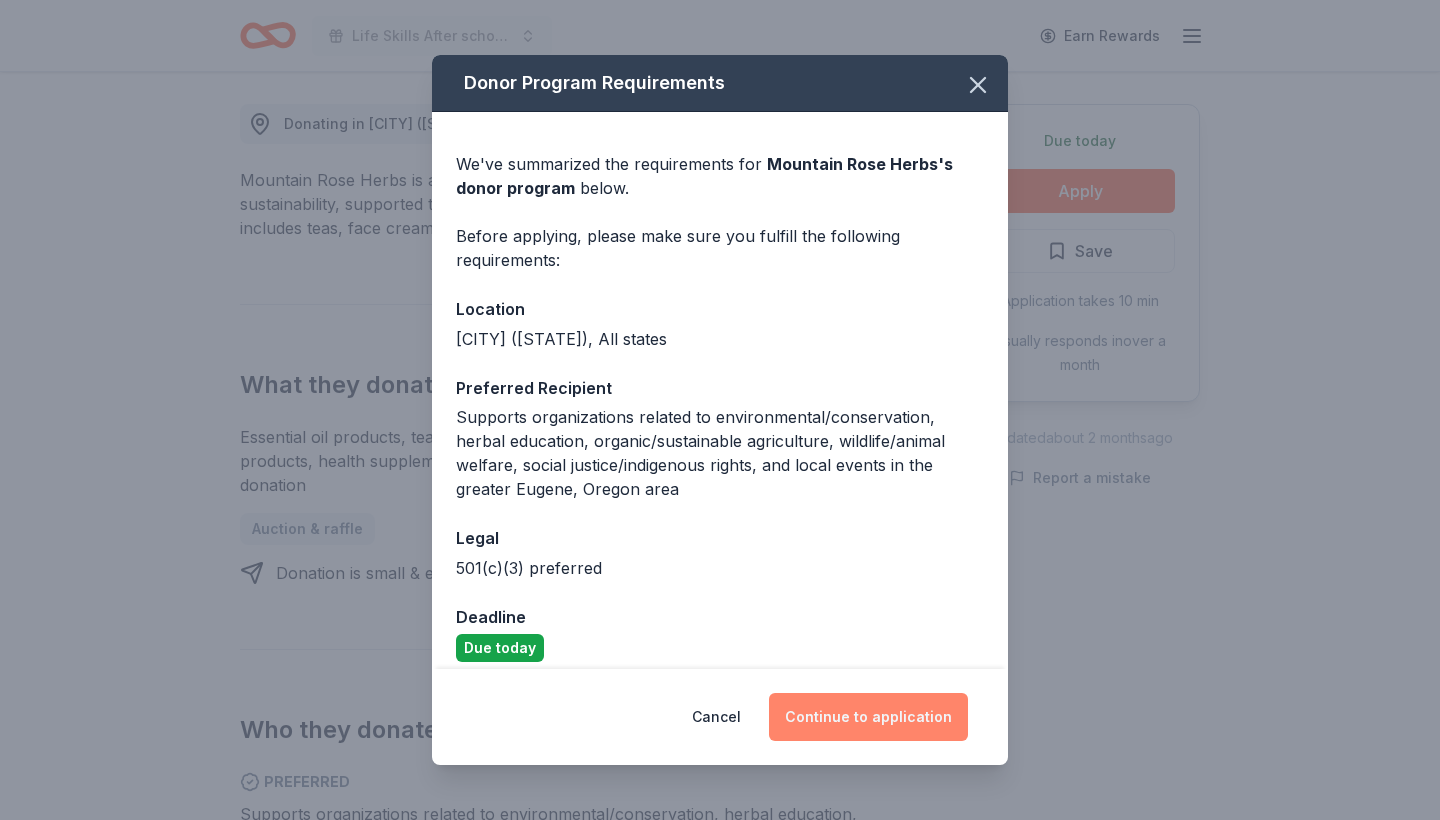 click on "Continue to application" at bounding box center [868, 717] 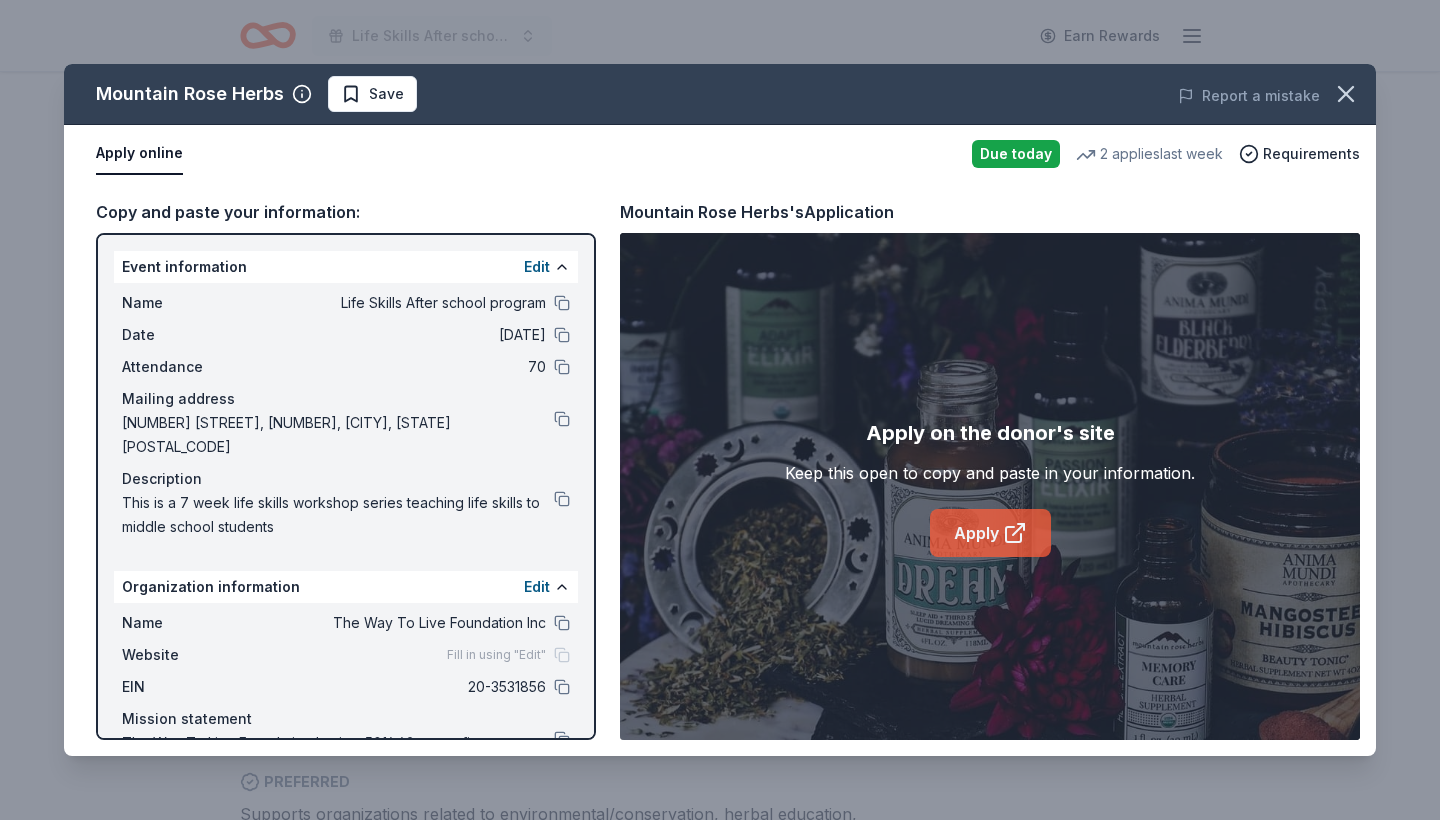 click on "Apply" at bounding box center [990, 533] 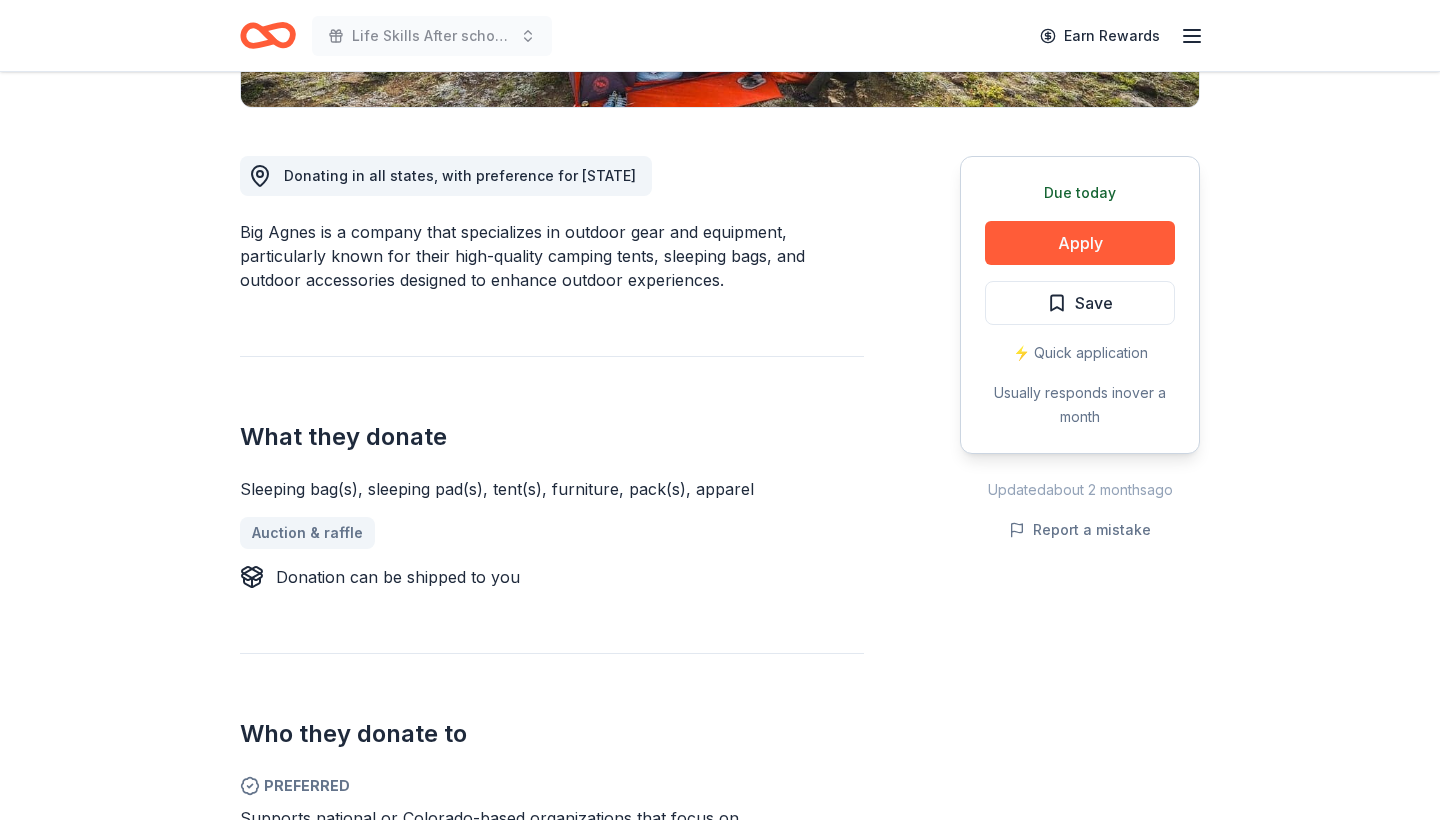 scroll, scrollTop: 510, scrollLeft: 0, axis: vertical 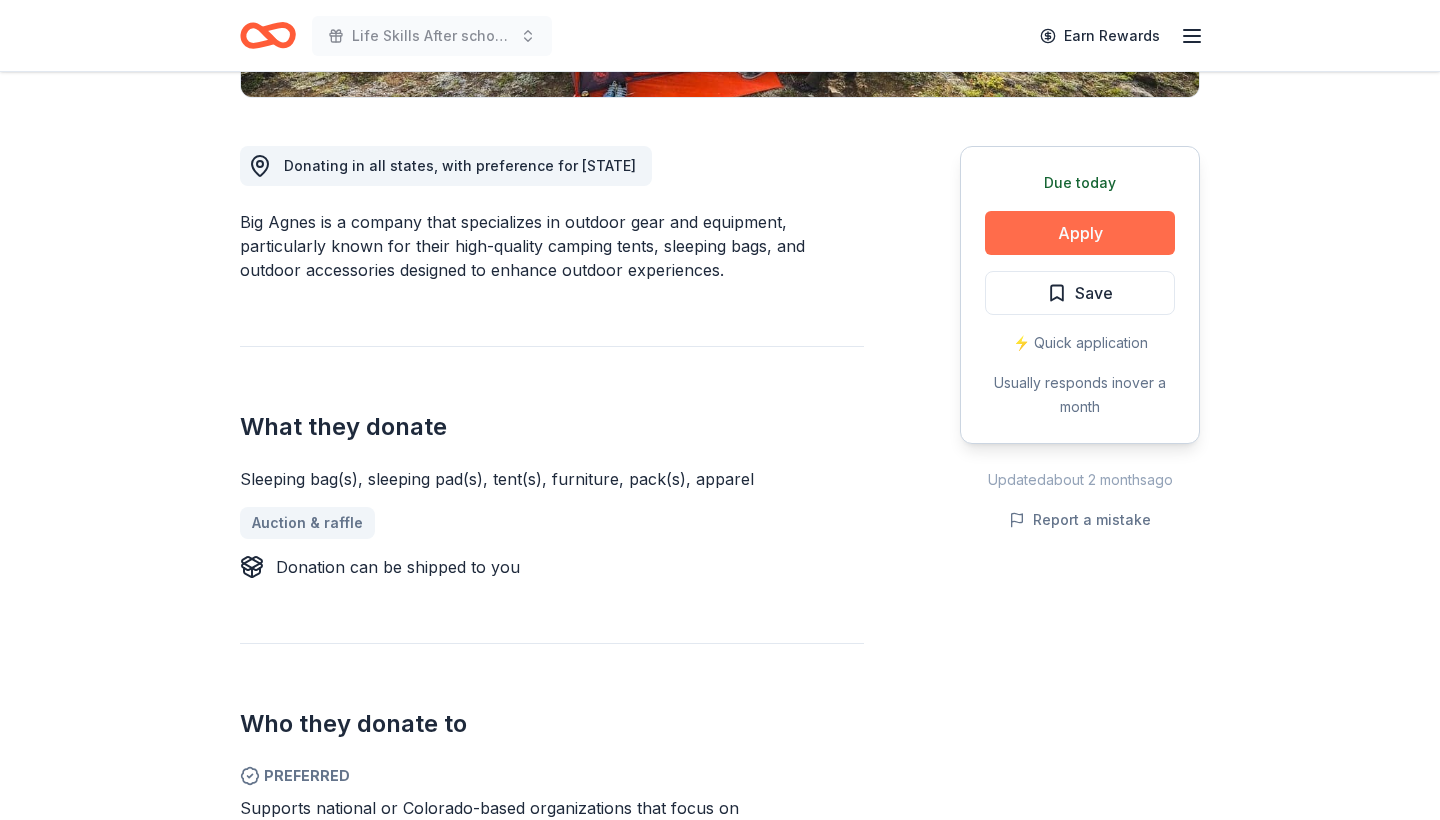 click on "Apply" at bounding box center (1080, 233) 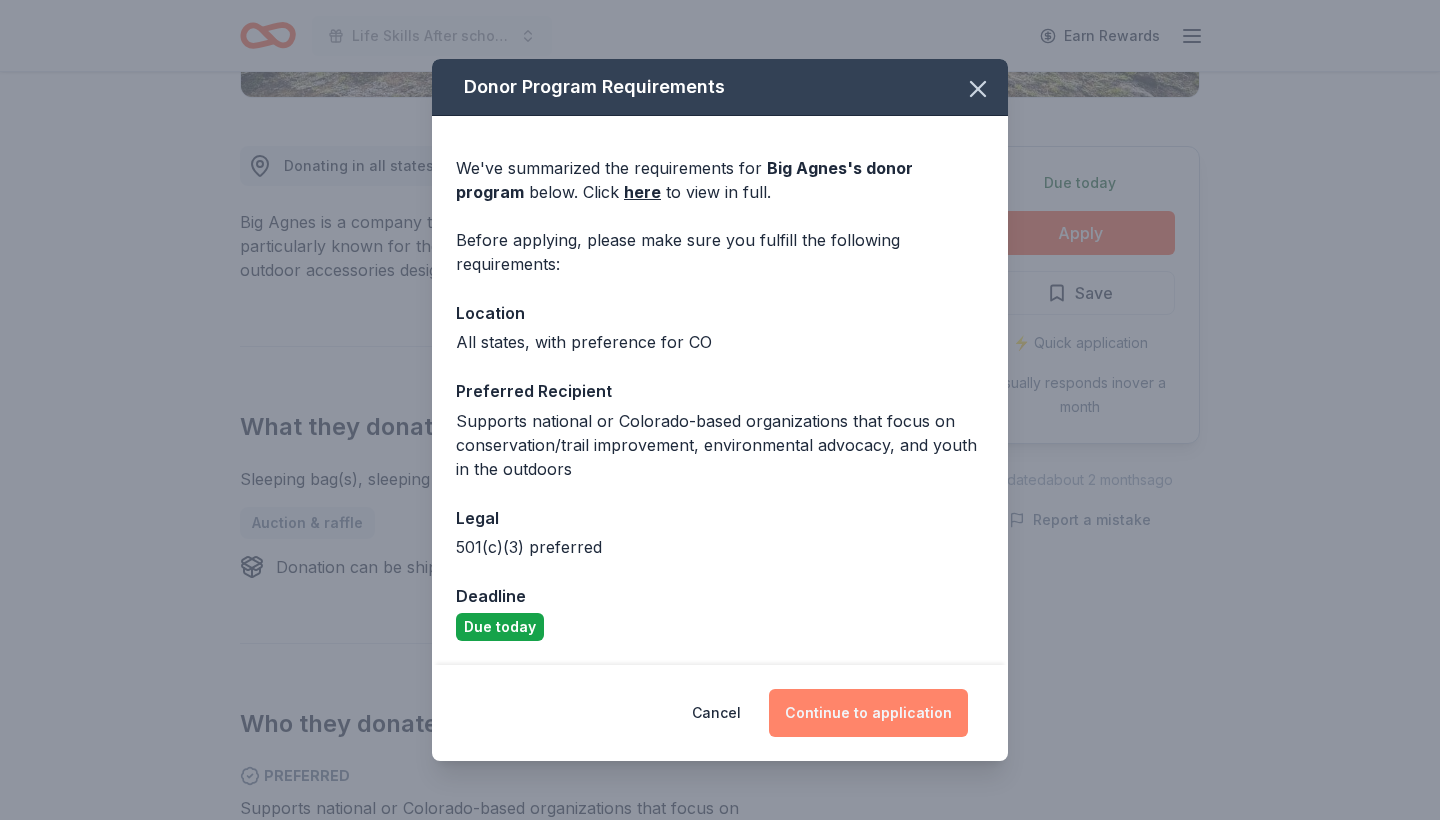 click on "Continue to application" at bounding box center (868, 713) 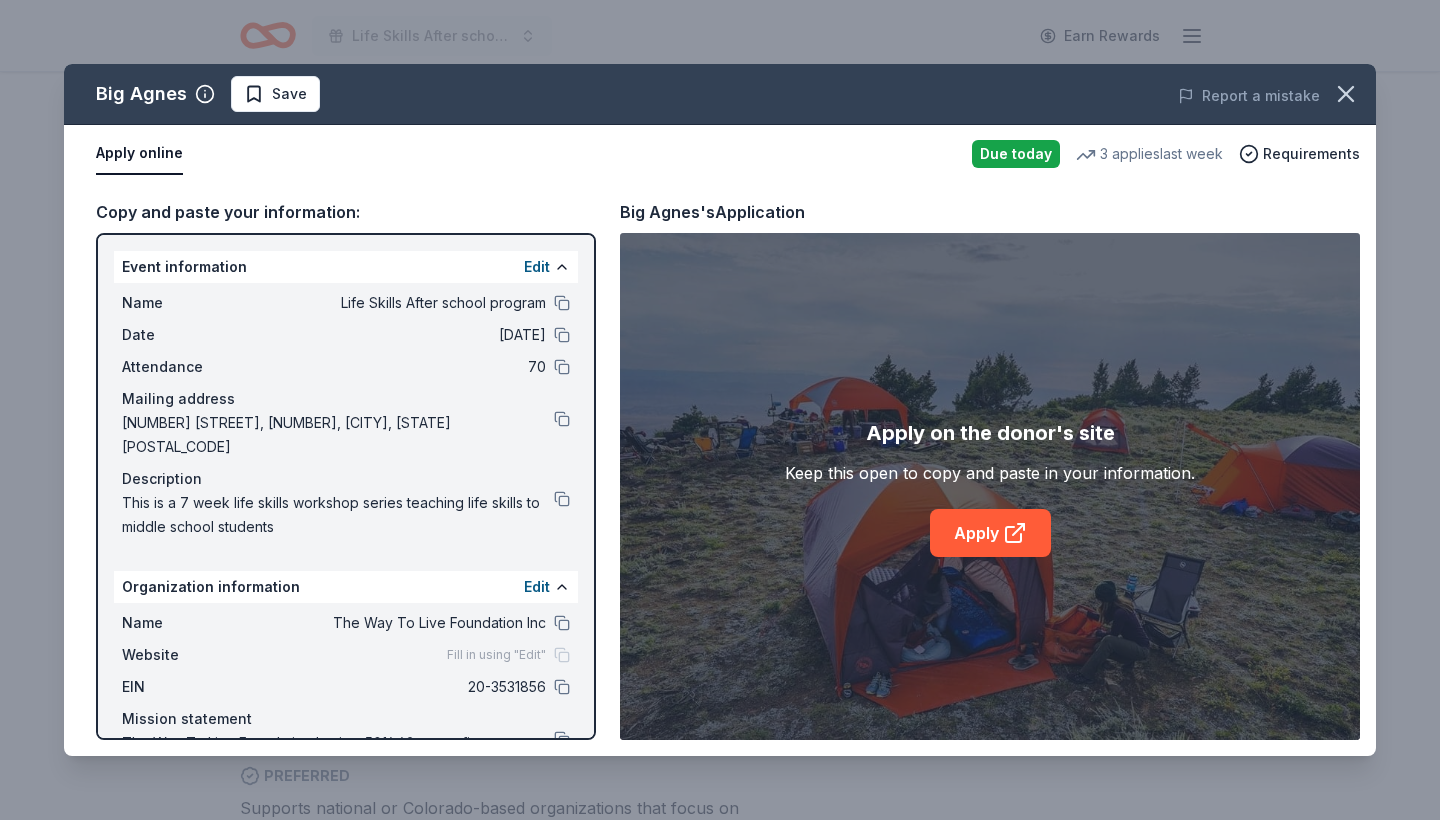 click on "Apply on the donor's site Keep this open to copy and paste in your information. Apply" at bounding box center [990, 486] 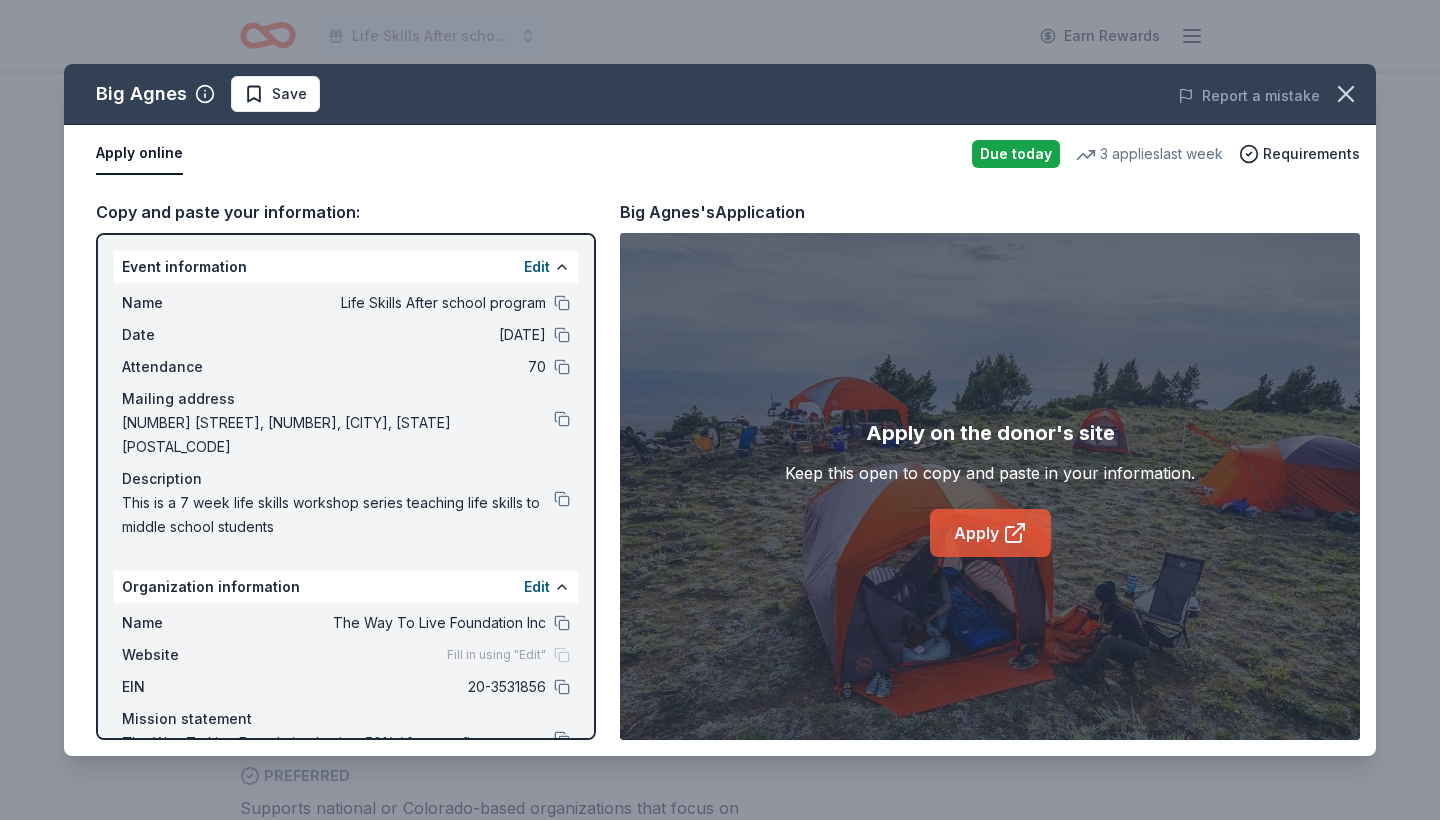 click on "Apply" at bounding box center (990, 533) 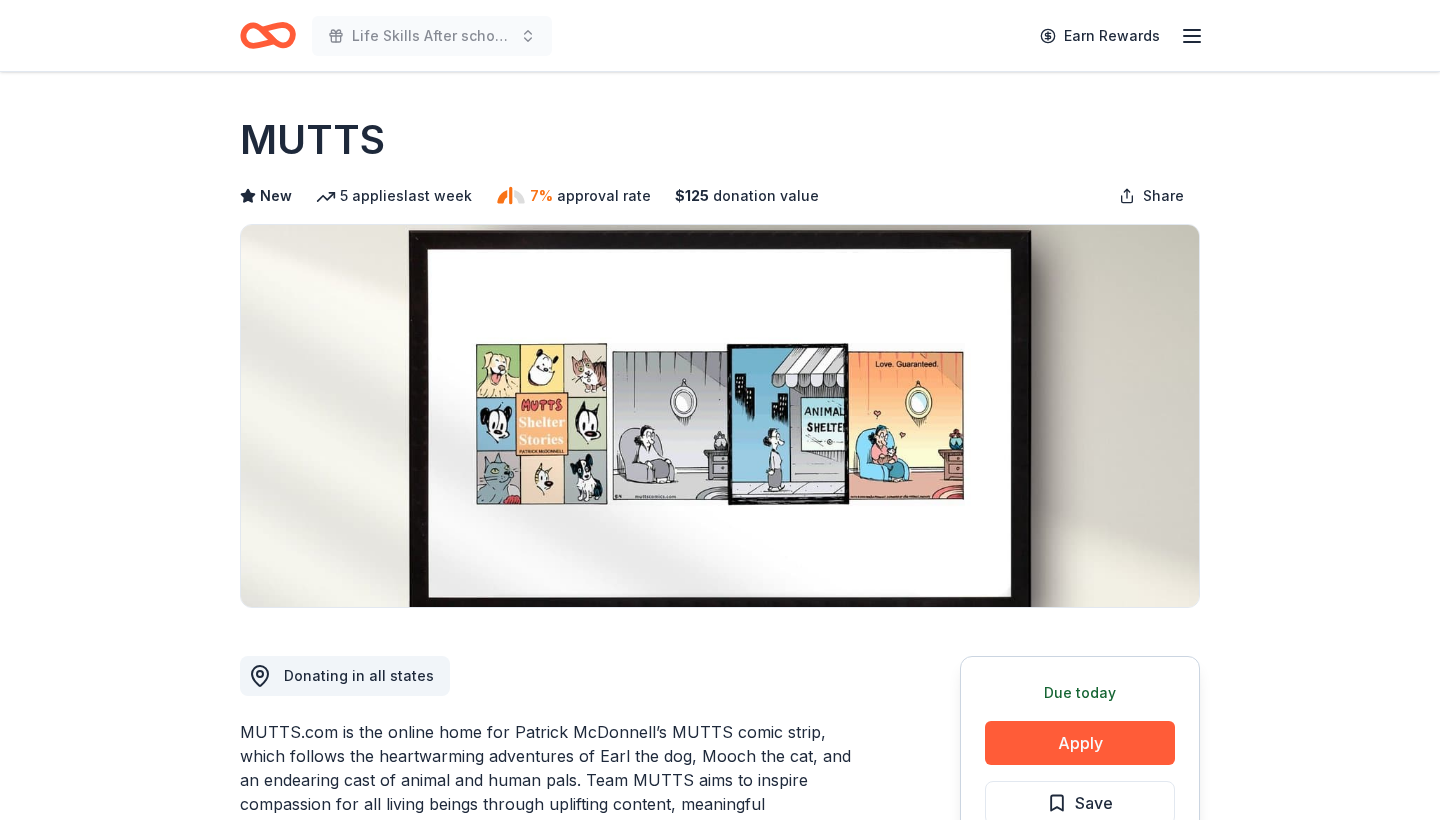 scroll, scrollTop: 0, scrollLeft: 0, axis: both 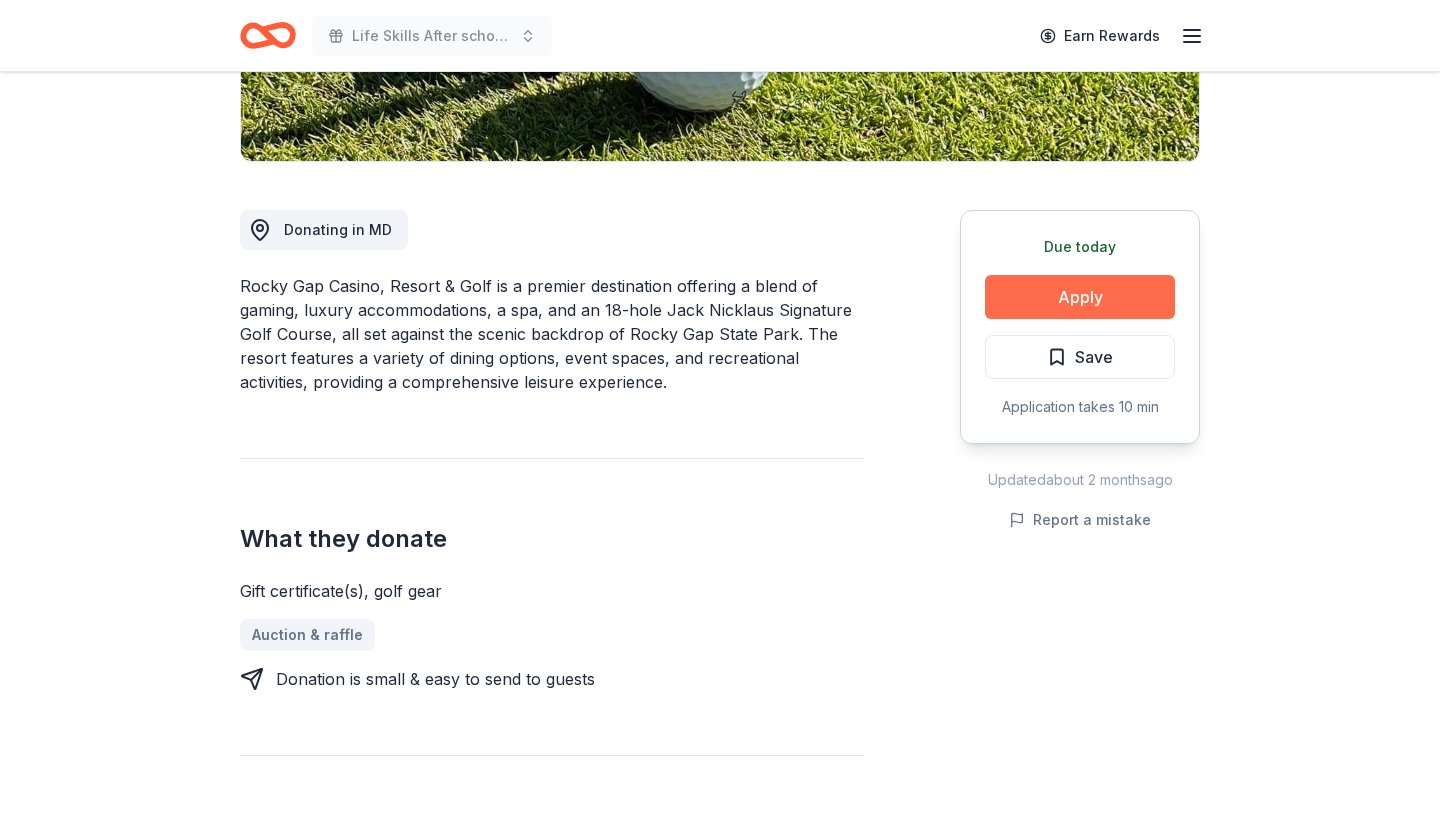 click on "Apply" at bounding box center (1080, 297) 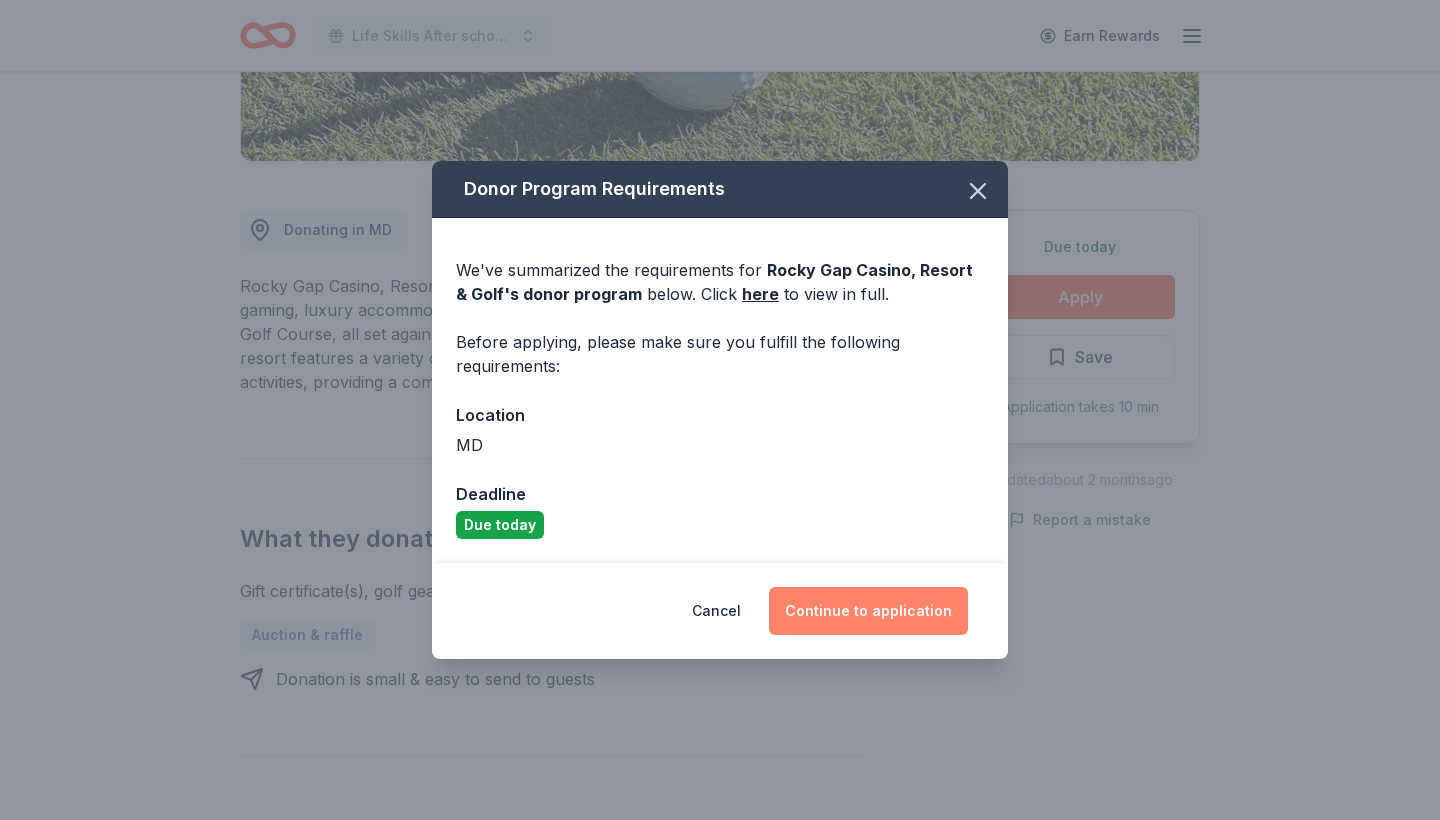 click on "Continue to application" at bounding box center (868, 611) 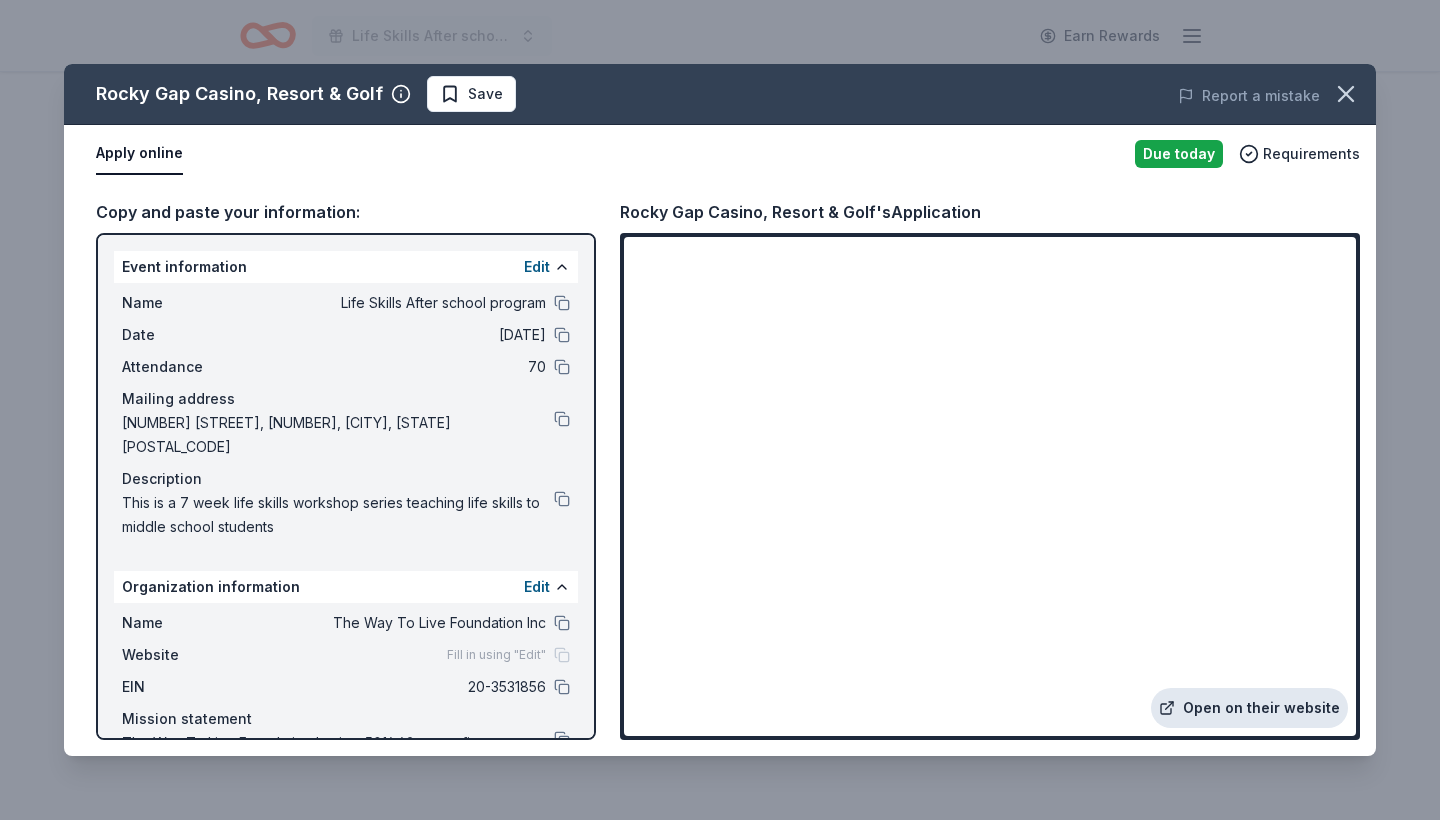click on "Open on their website" at bounding box center [1249, 708] 